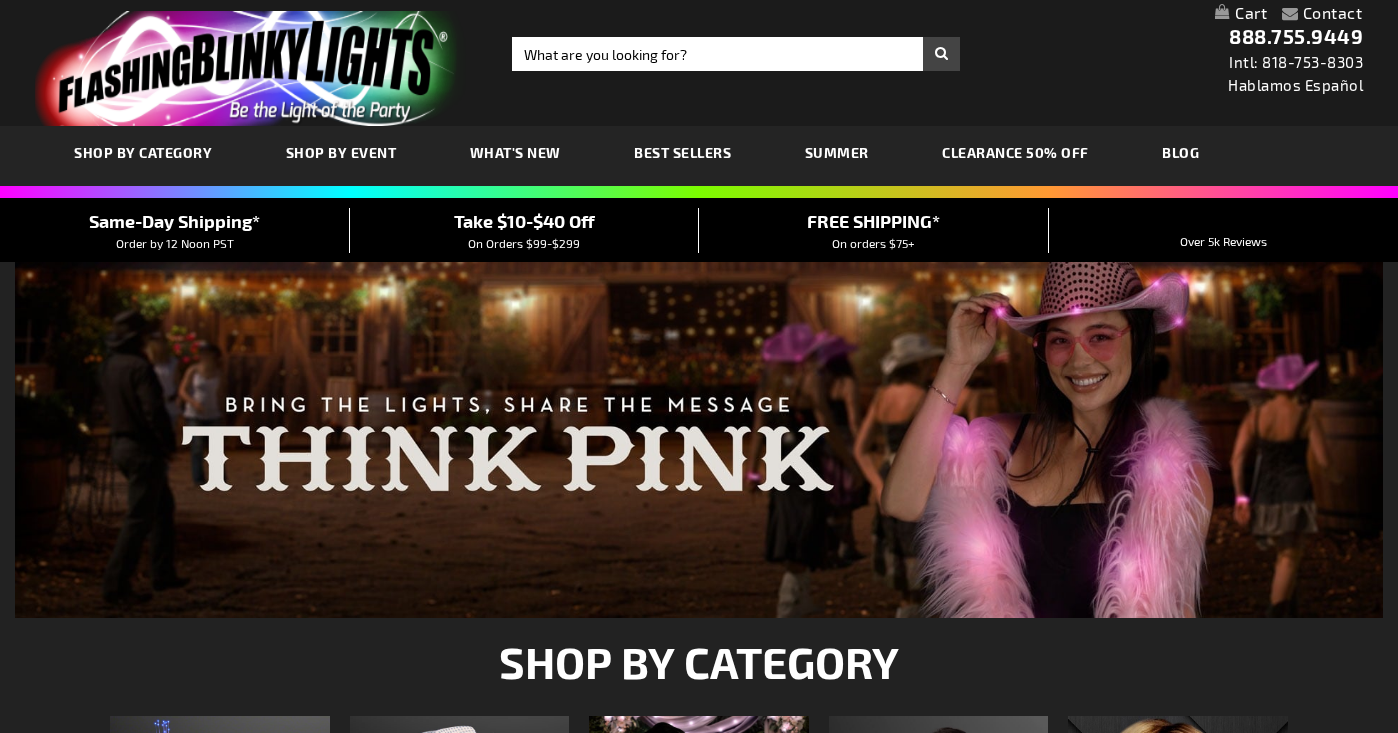 scroll, scrollTop: 0, scrollLeft: 0, axis: both 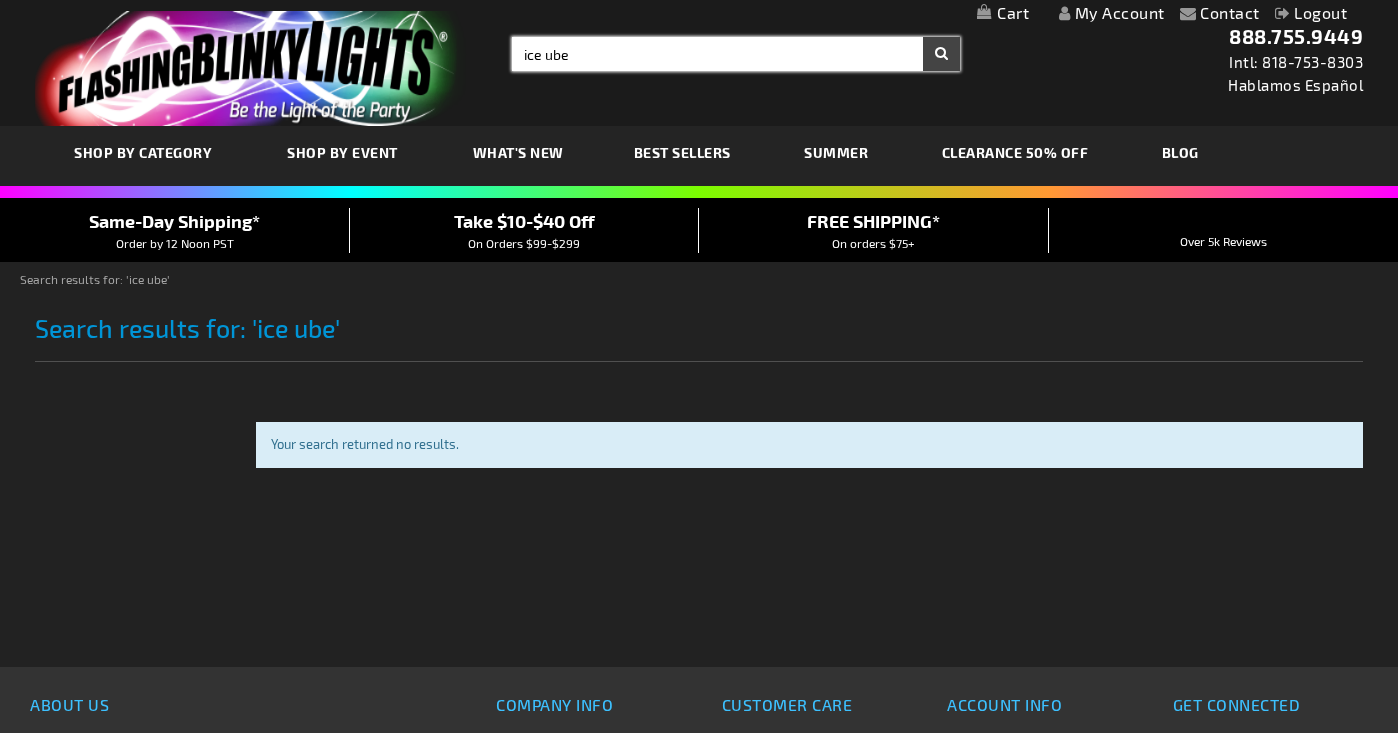 click on "ice ube" at bounding box center (736, 54) 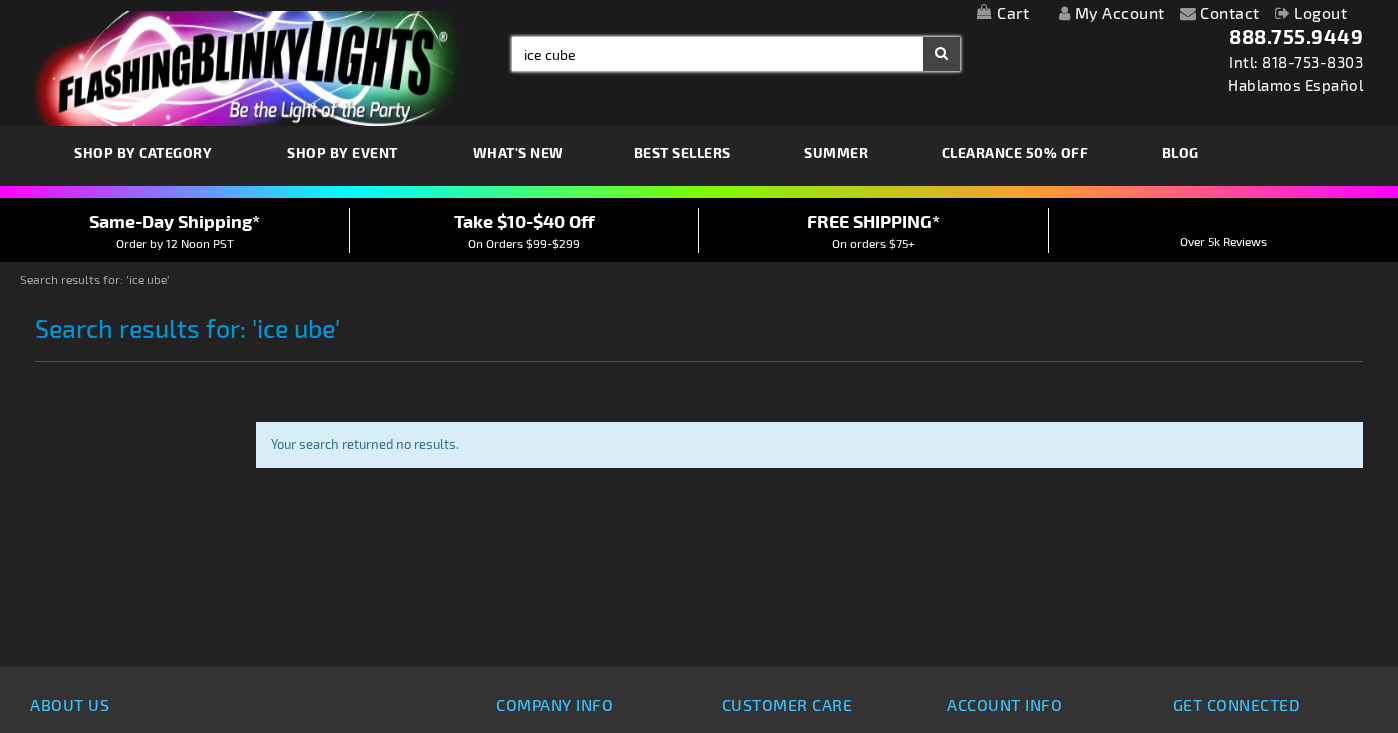 type on "ice cube" 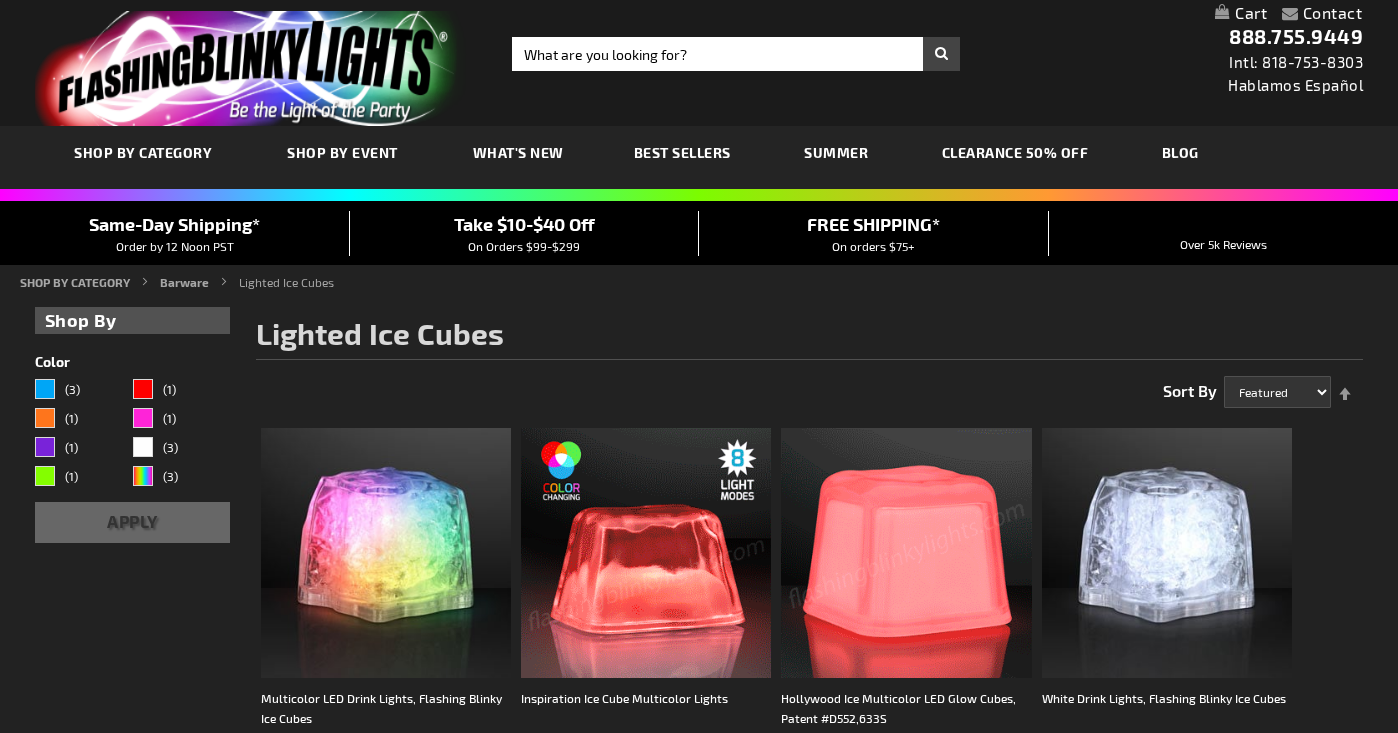 scroll, scrollTop: 143, scrollLeft: 0, axis: vertical 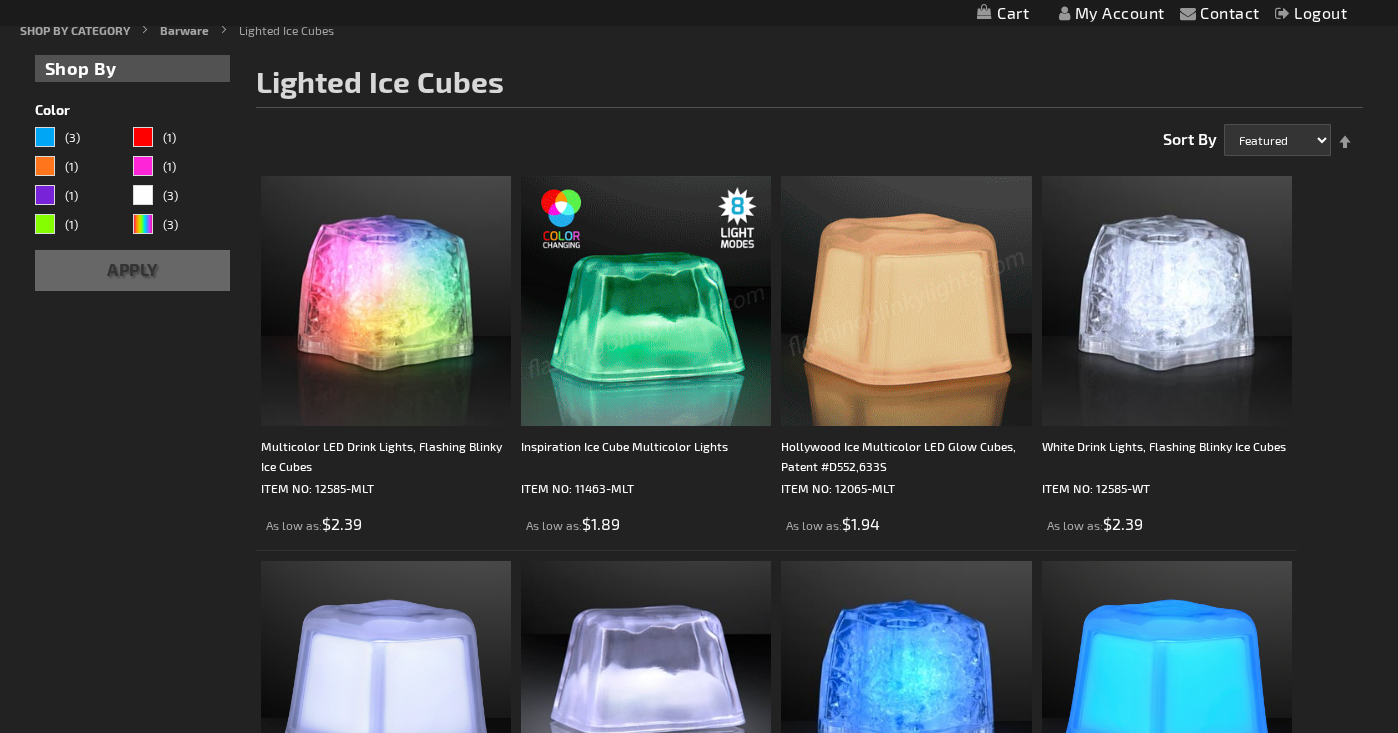 click on "My Account" at bounding box center (1112, 12) 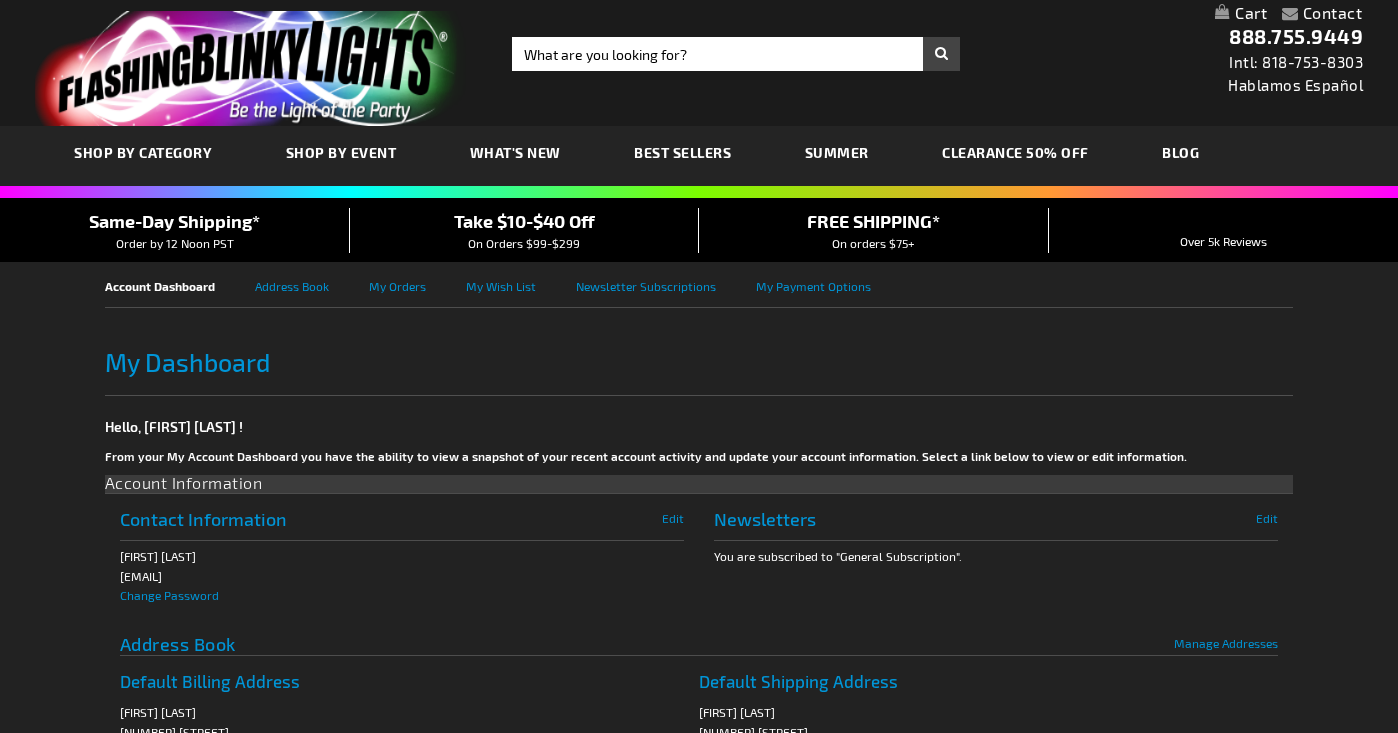 scroll, scrollTop: 0, scrollLeft: 0, axis: both 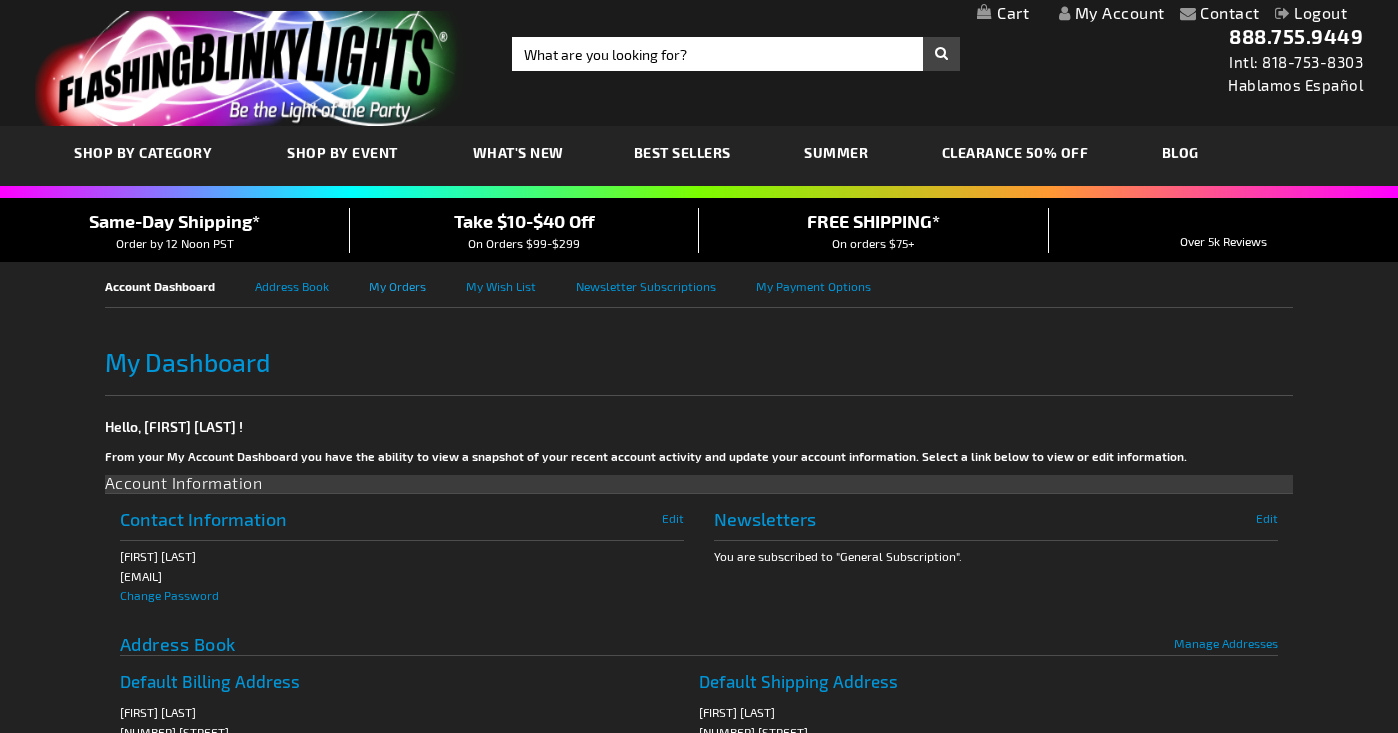 click on "My Orders" at bounding box center (417, 284) 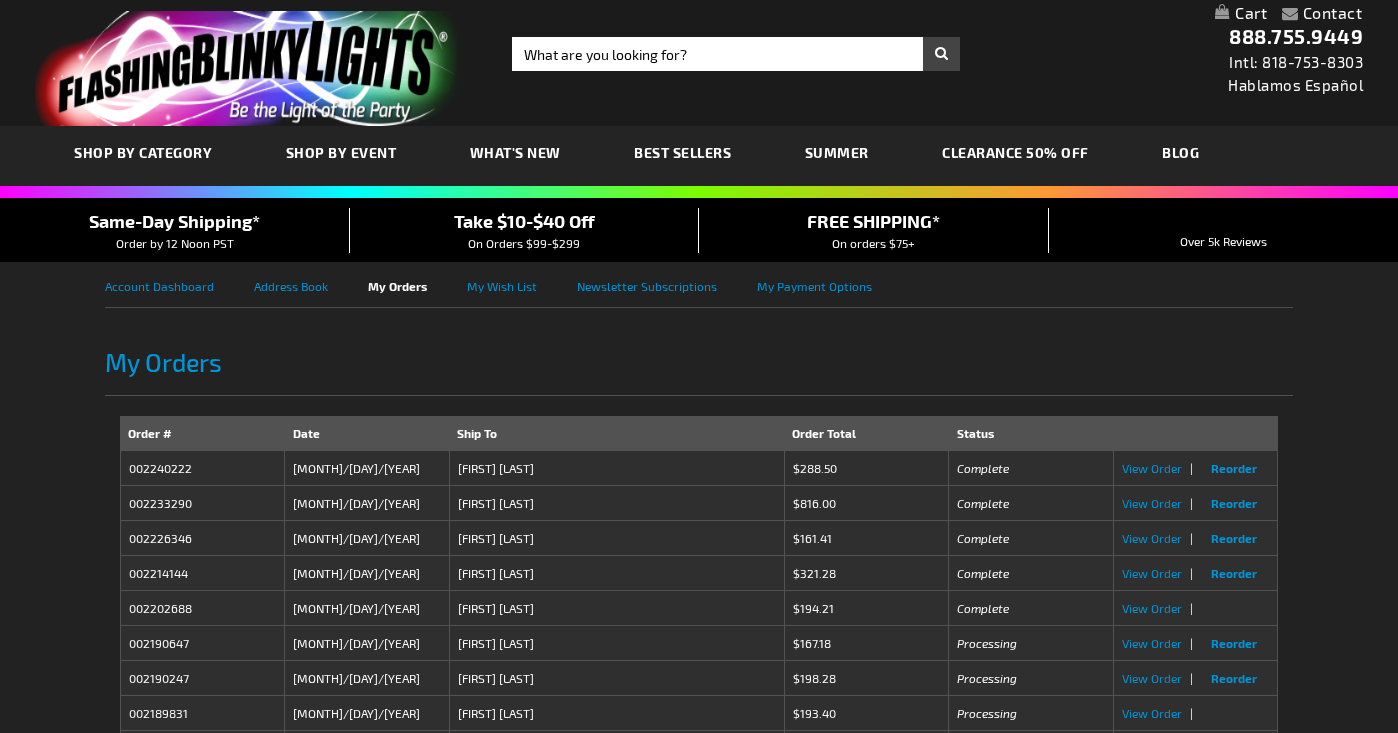 scroll, scrollTop: 0, scrollLeft: 0, axis: both 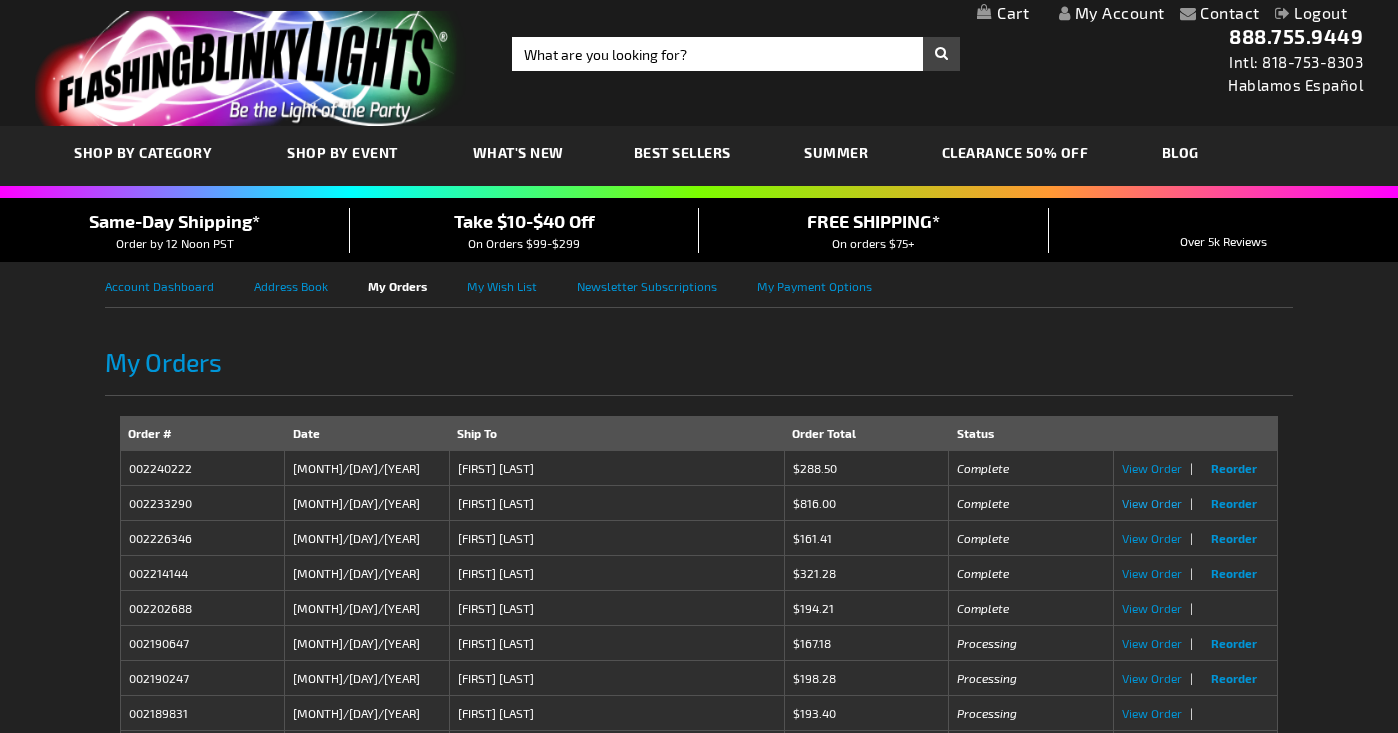 click on "View Order" at bounding box center (1152, 503) 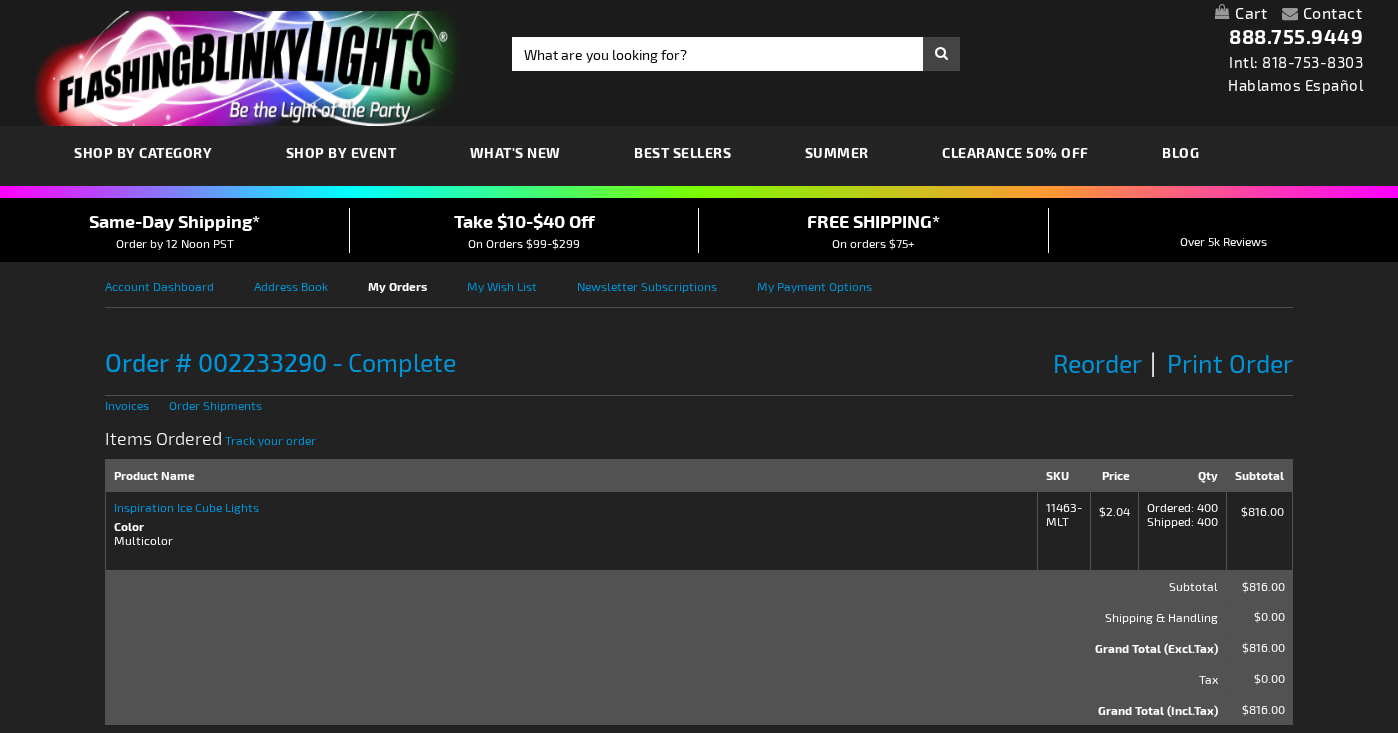 scroll, scrollTop: 0, scrollLeft: 0, axis: both 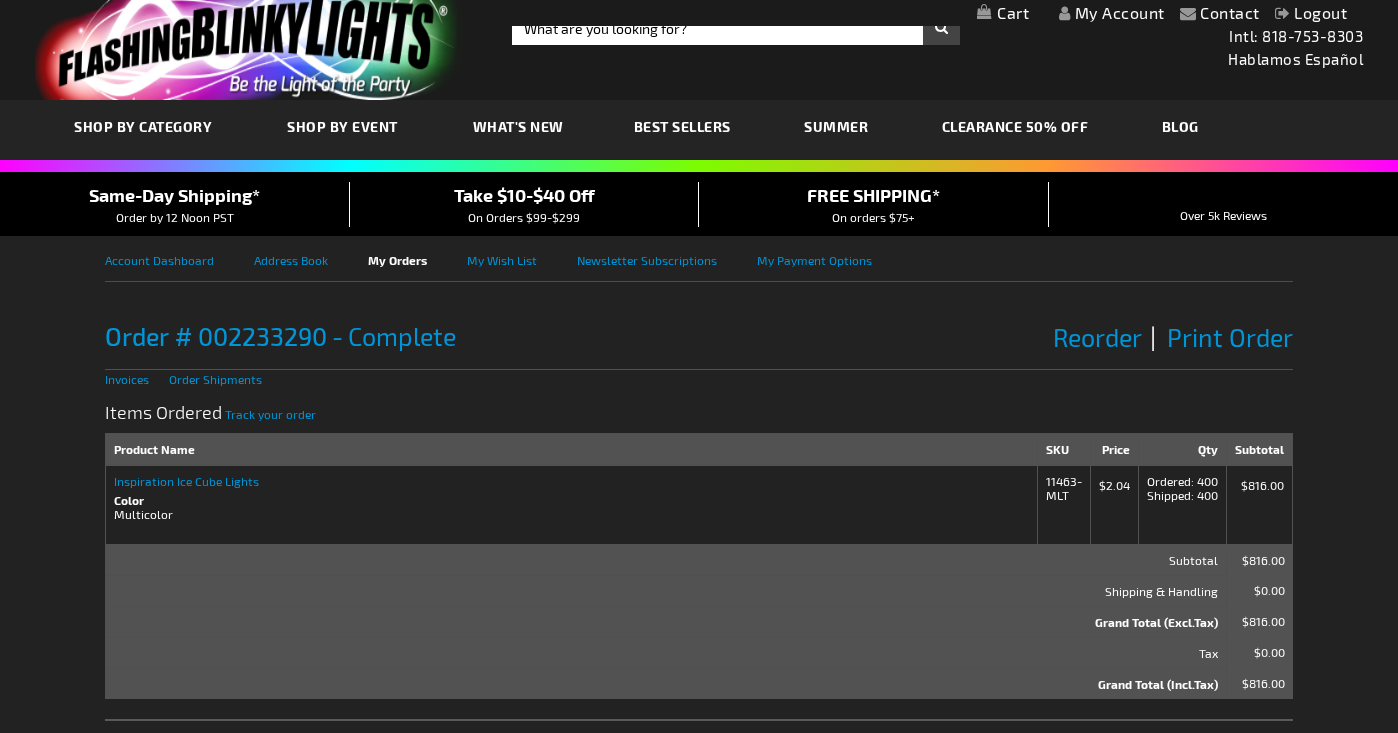 click on "Inspiration Ice Cube Lights" at bounding box center [571, 481] 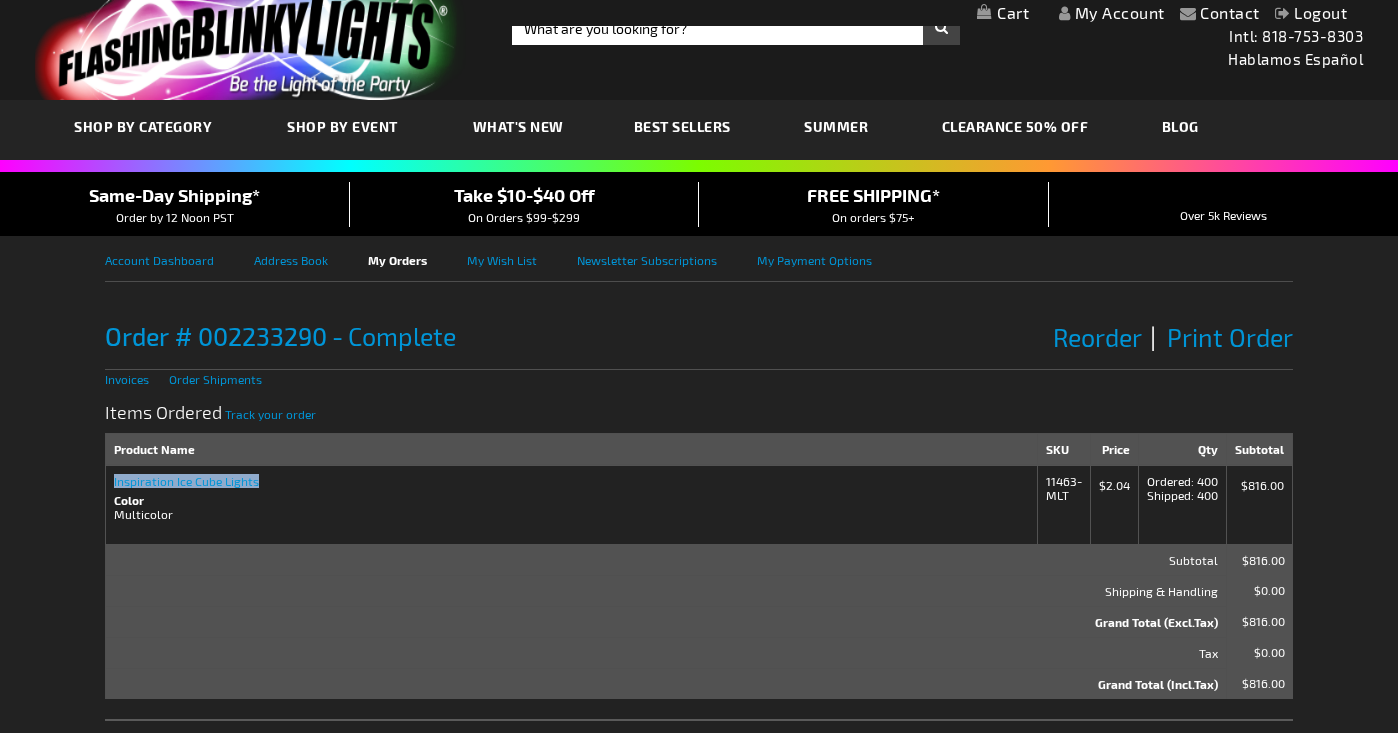 drag, startPoint x: 260, startPoint y: 485, endPoint x: 114, endPoint y: 481, distance: 146.05478 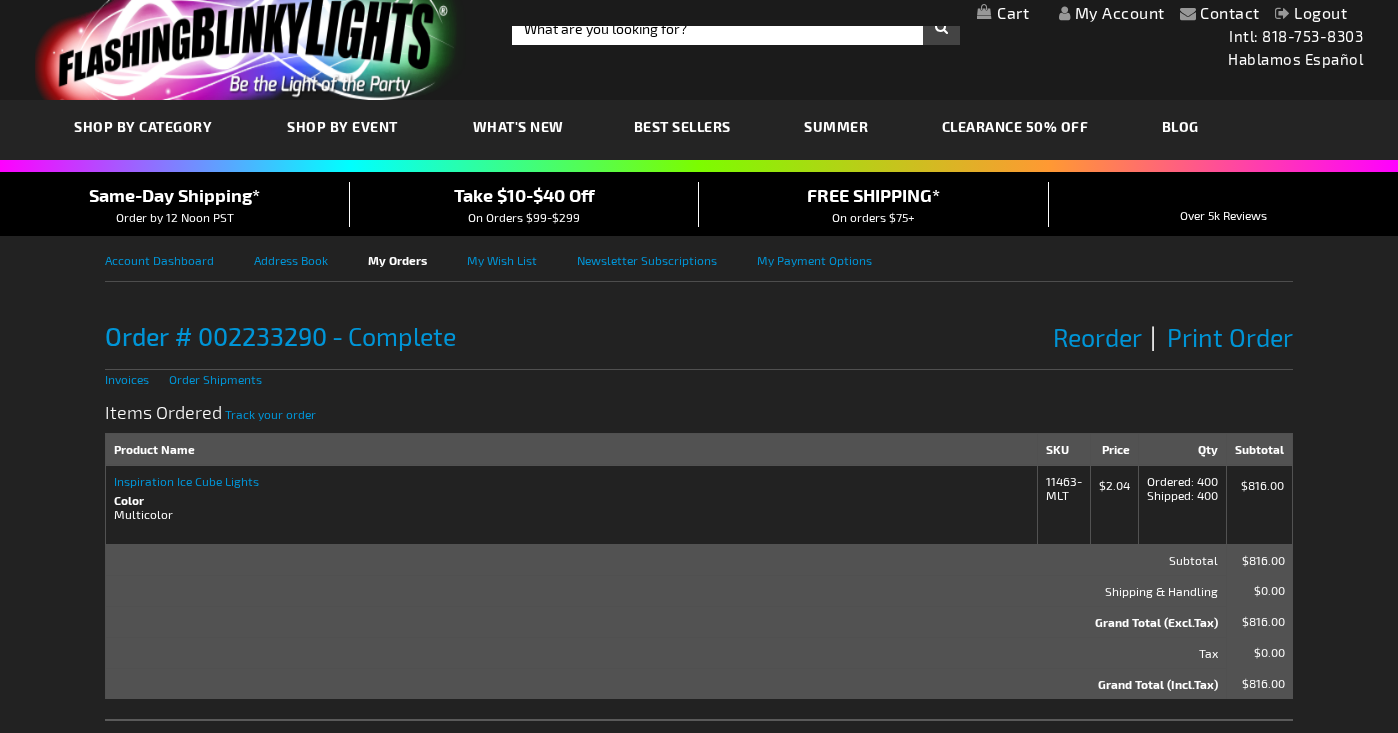 click on "Search
Search
×
Search" at bounding box center [728, 43] 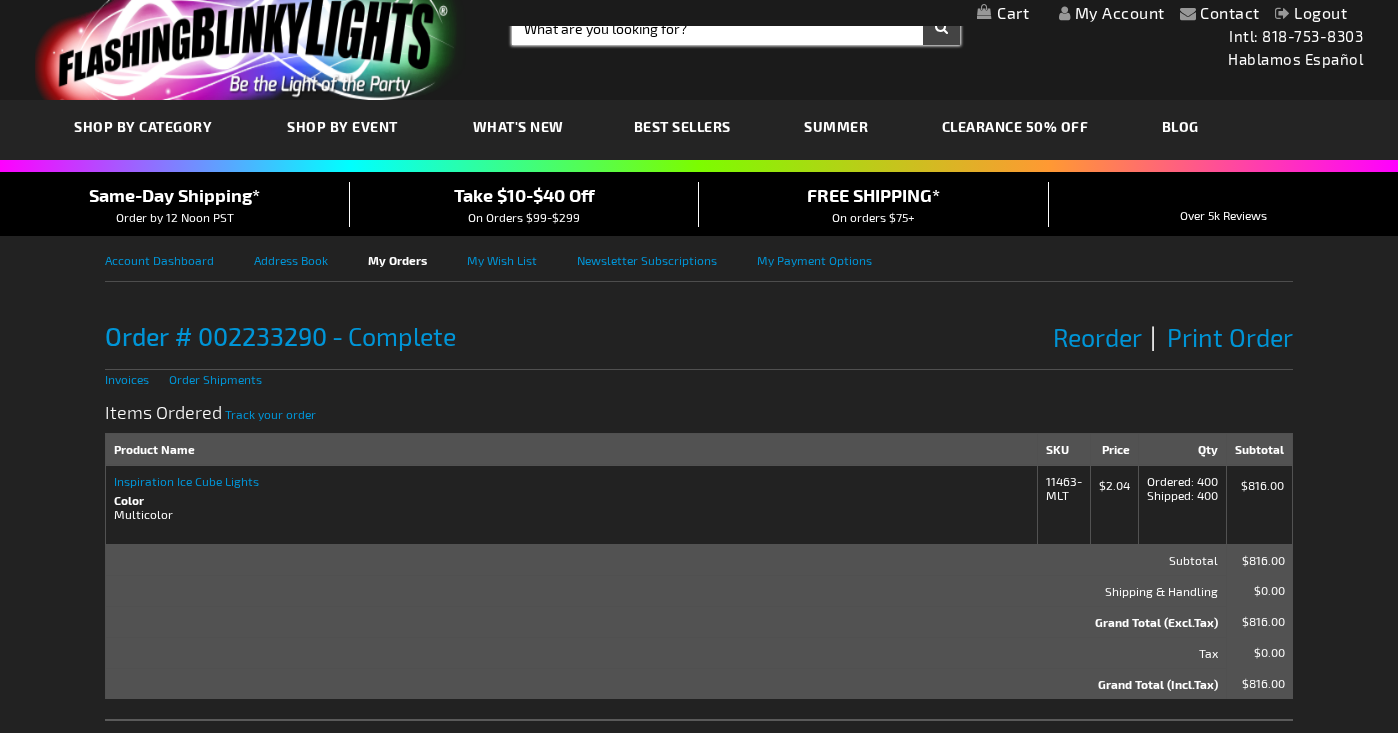 click on "Search" at bounding box center [736, 28] 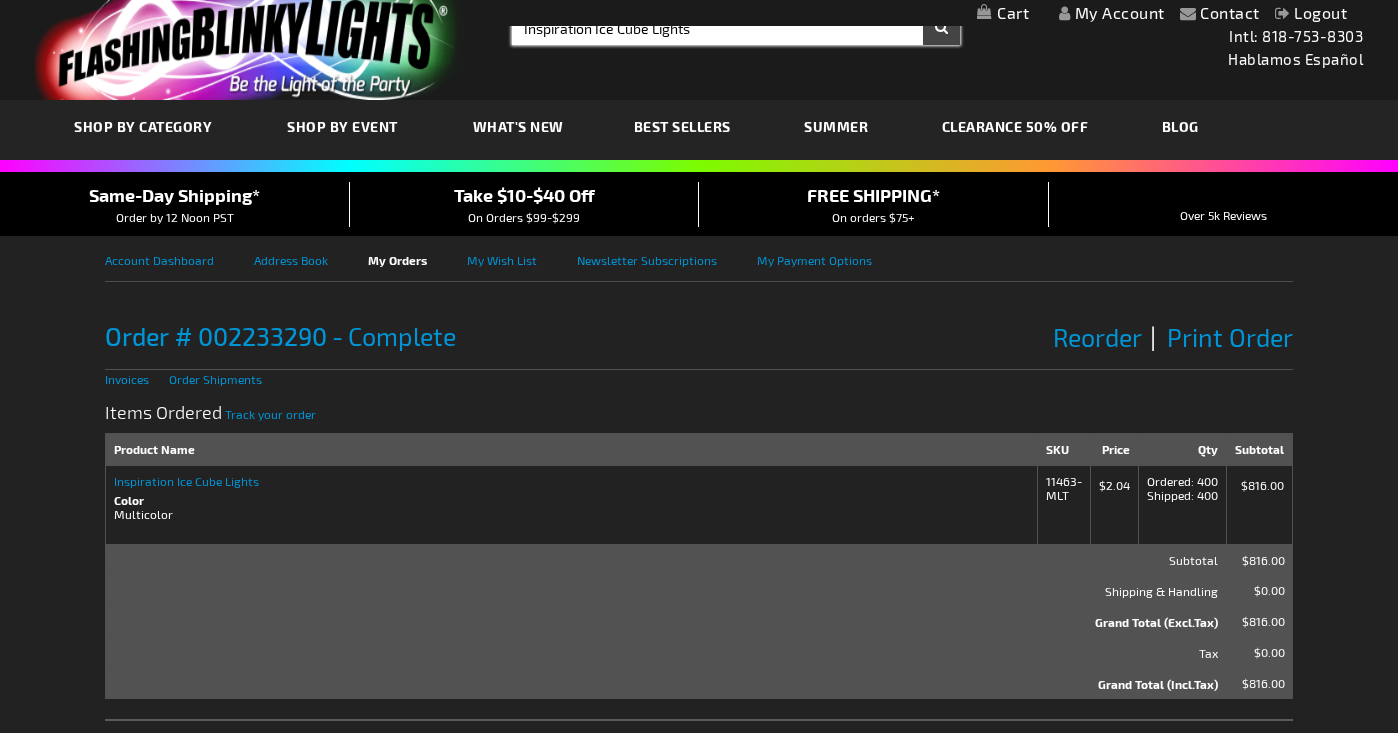 type on "Inspiration Ice Cube Lights" 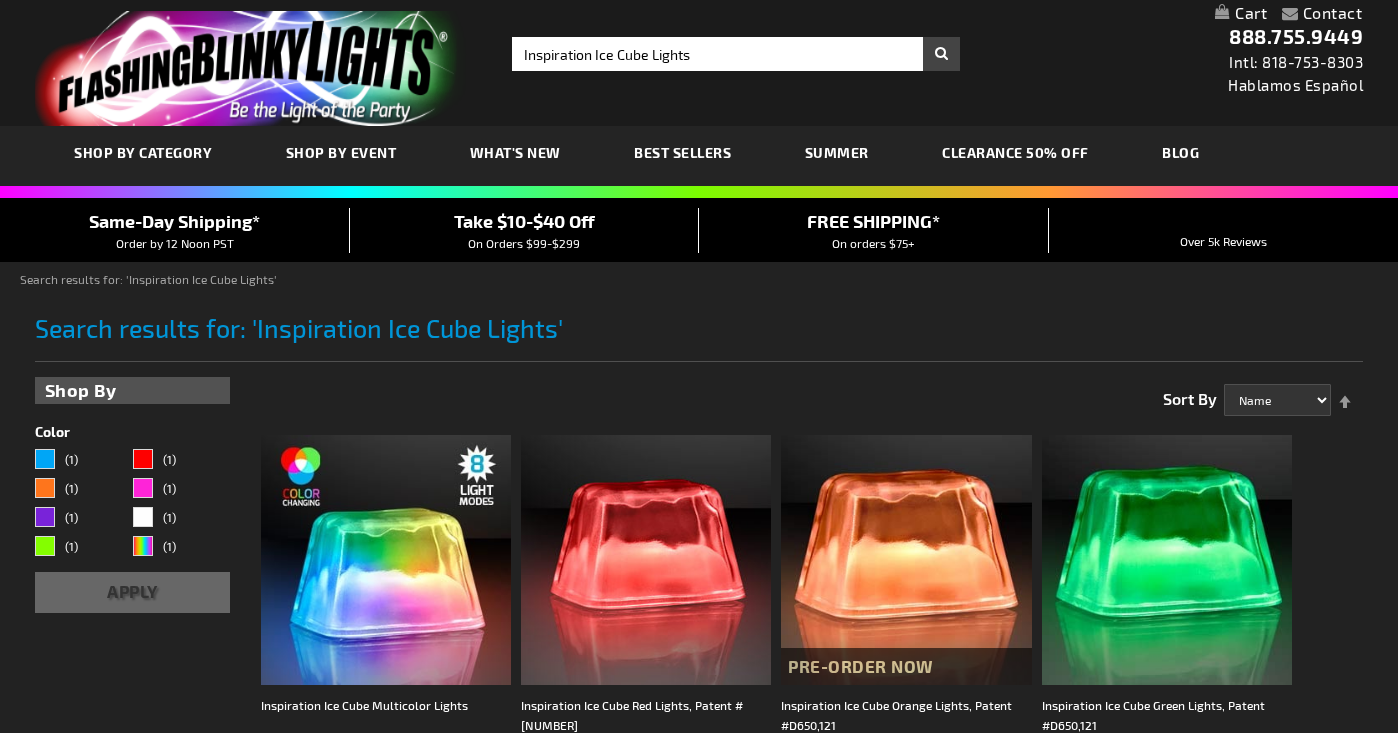 scroll, scrollTop: 0, scrollLeft: 0, axis: both 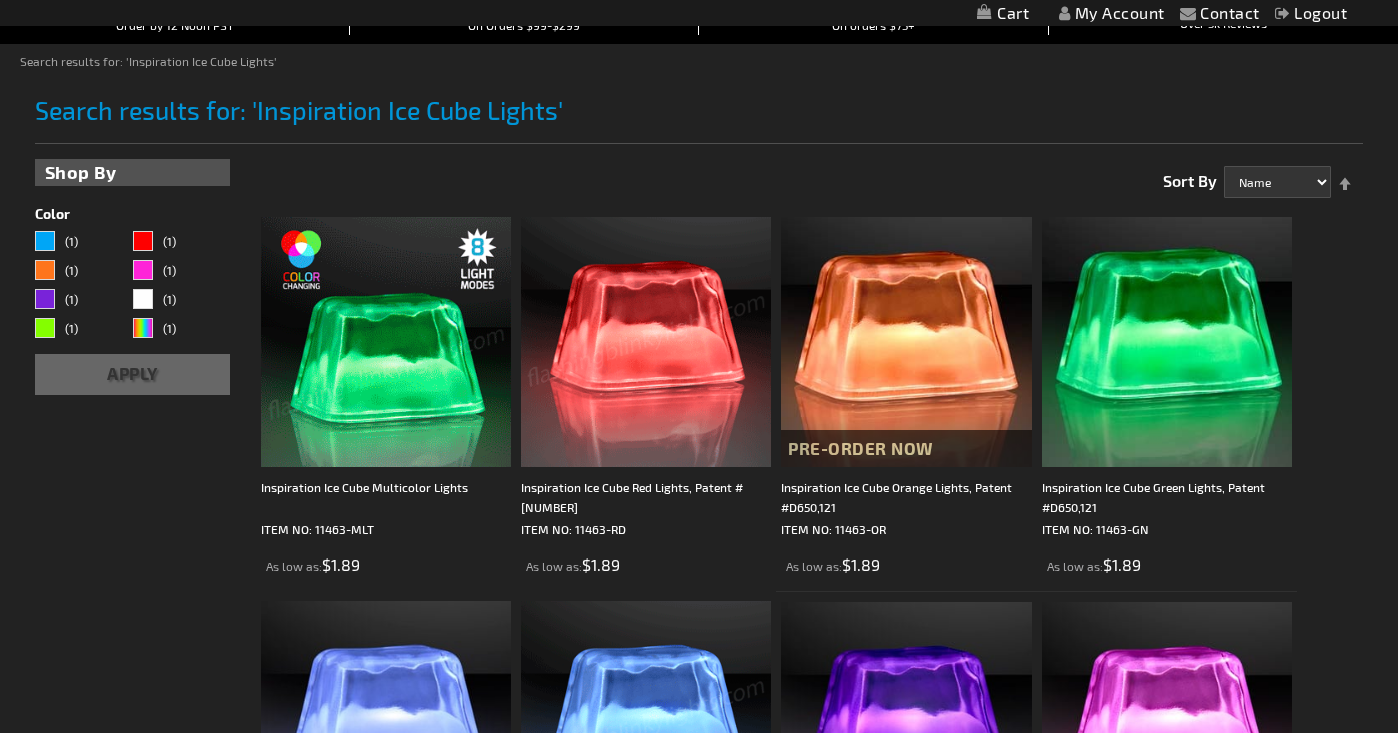 click at bounding box center (386, 342) 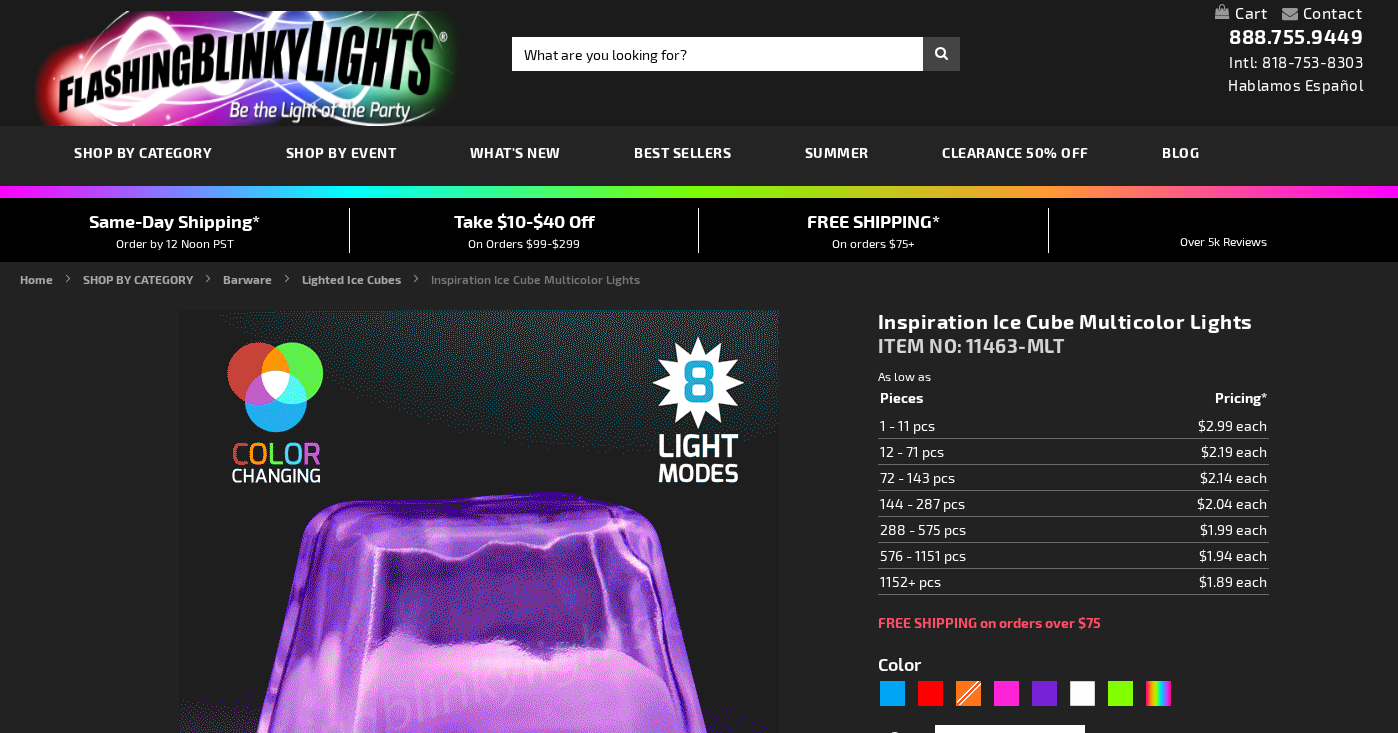 type on "5659" 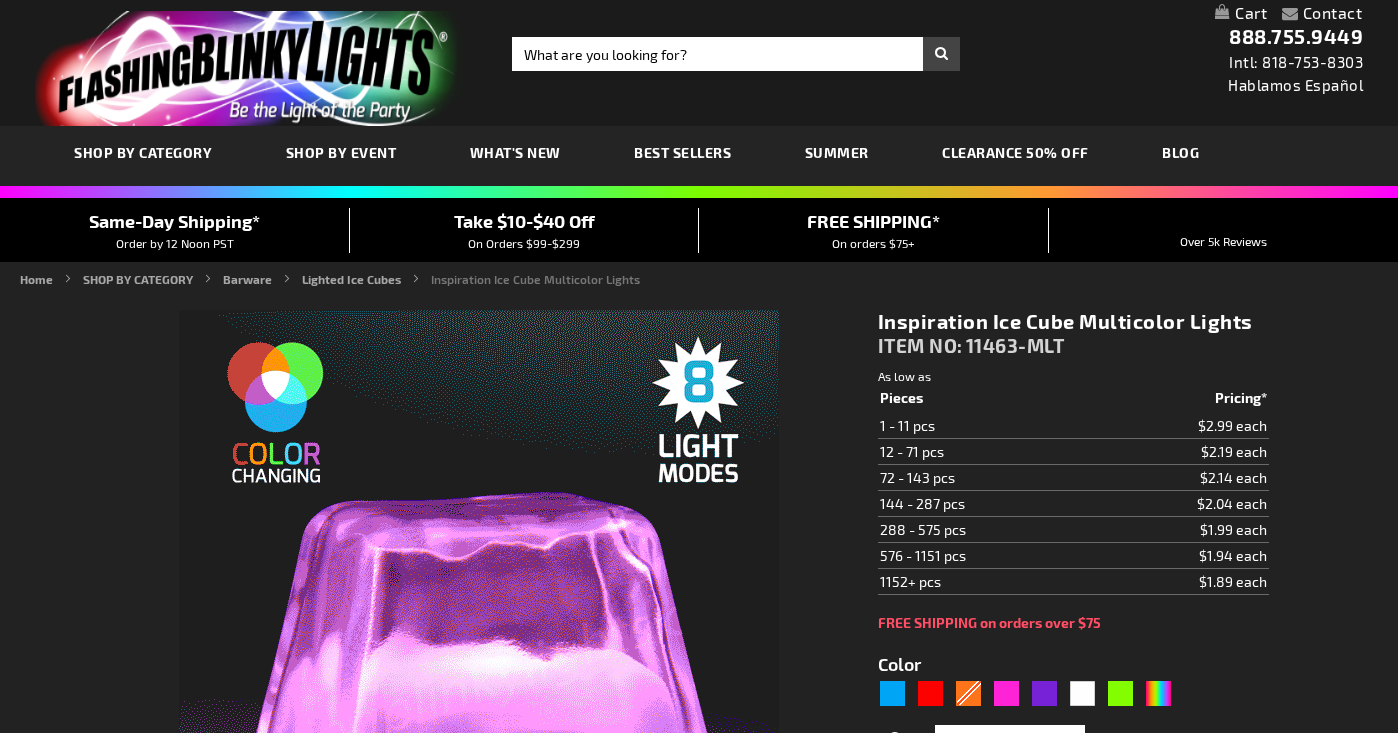 scroll, scrollTop: 0, scrollLeft: 0, axis: both 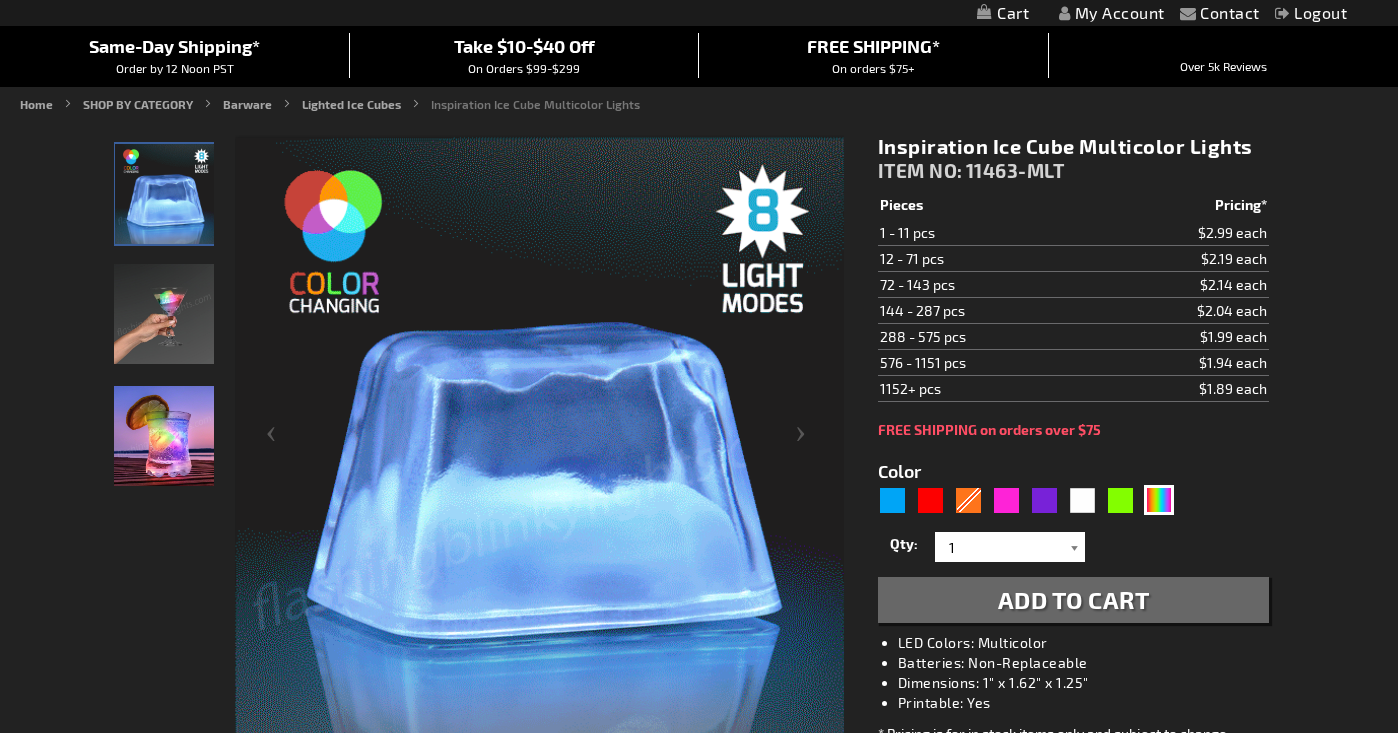 click at bounding box center [1075, 547] 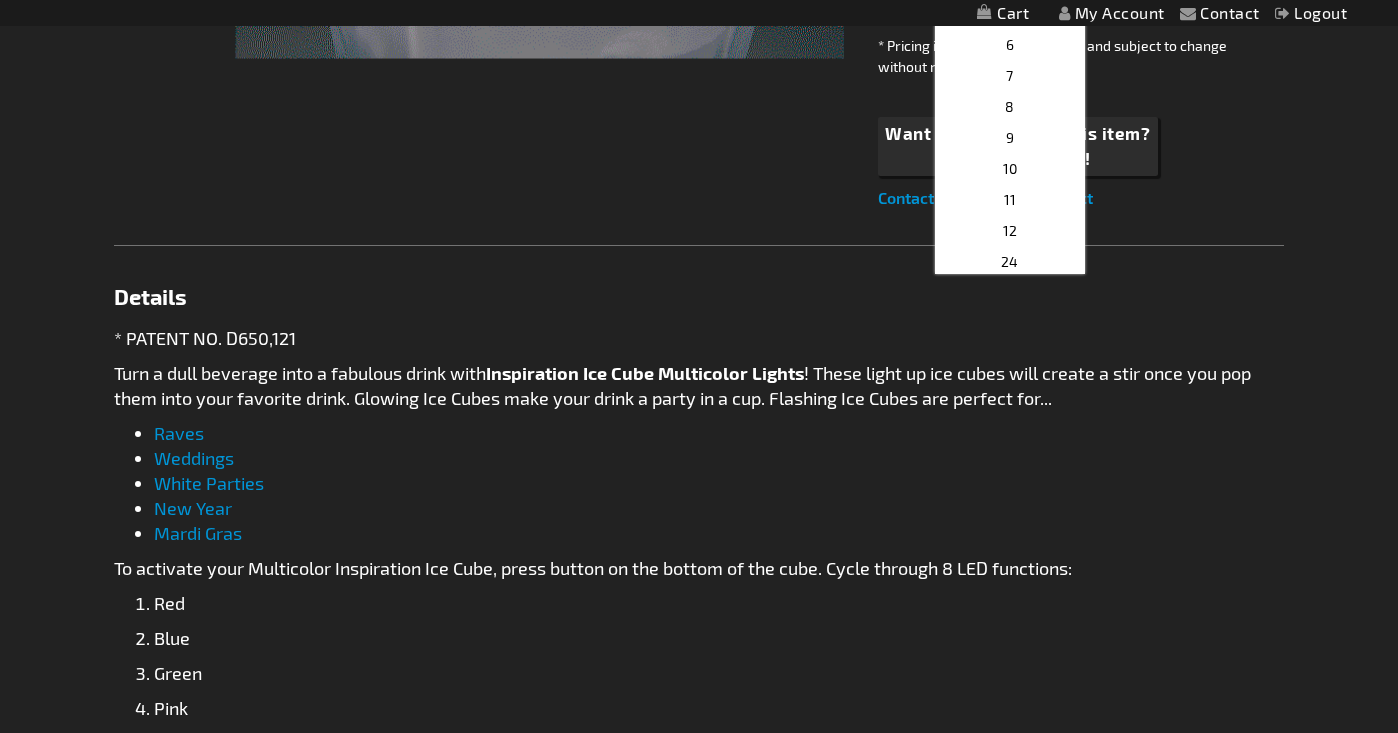 scroll, scrollTop: 817, scrollLeft: 0, axis: vertical 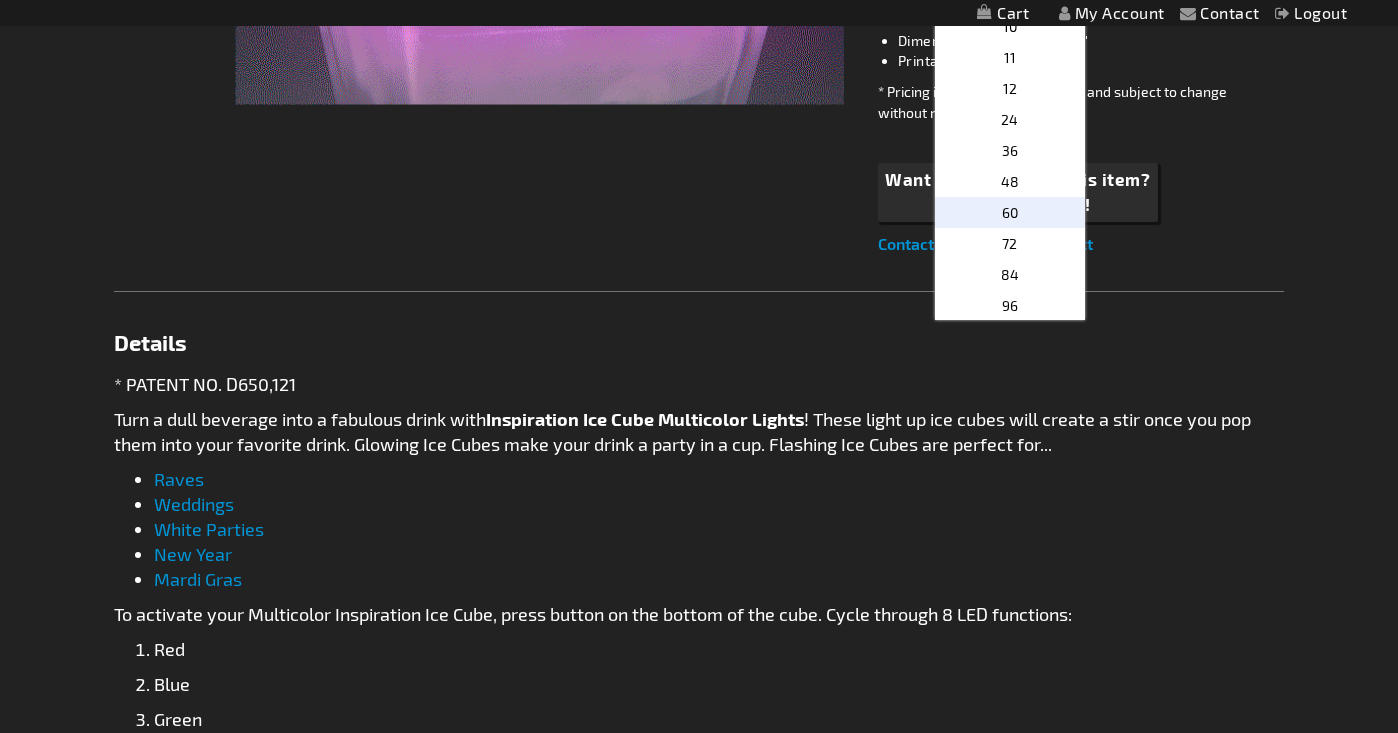 click on "60" at bounding box center [1010, 212] 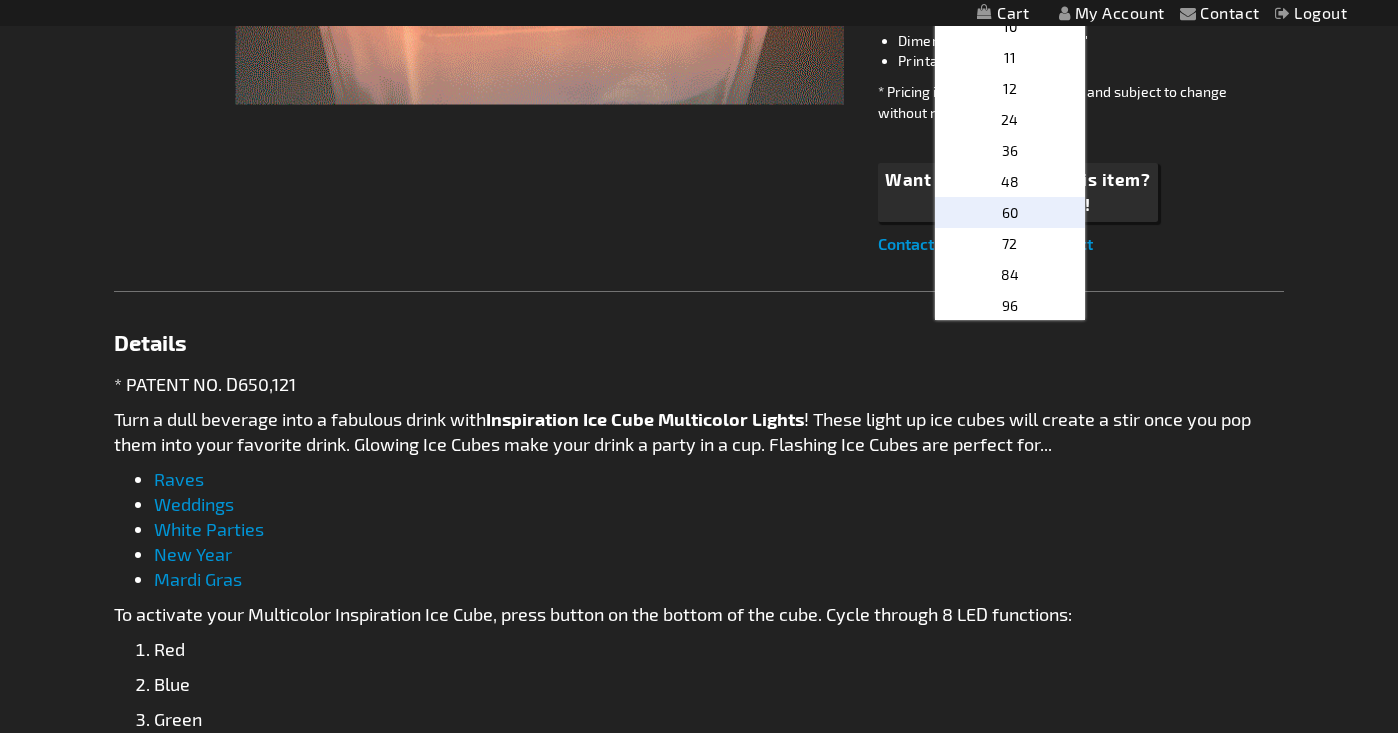 type on "60" 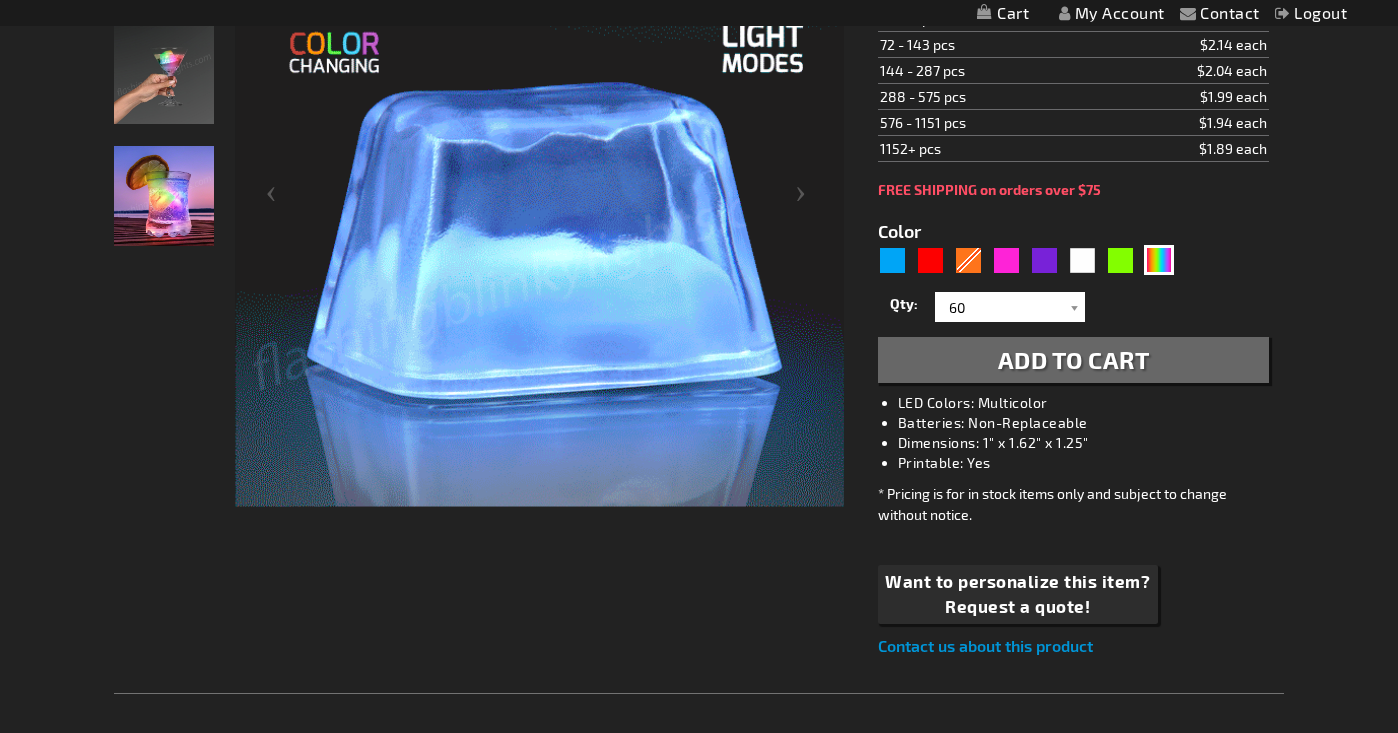 scroll, scrollTop: 386, scrollLeft: 0, axis: vertical 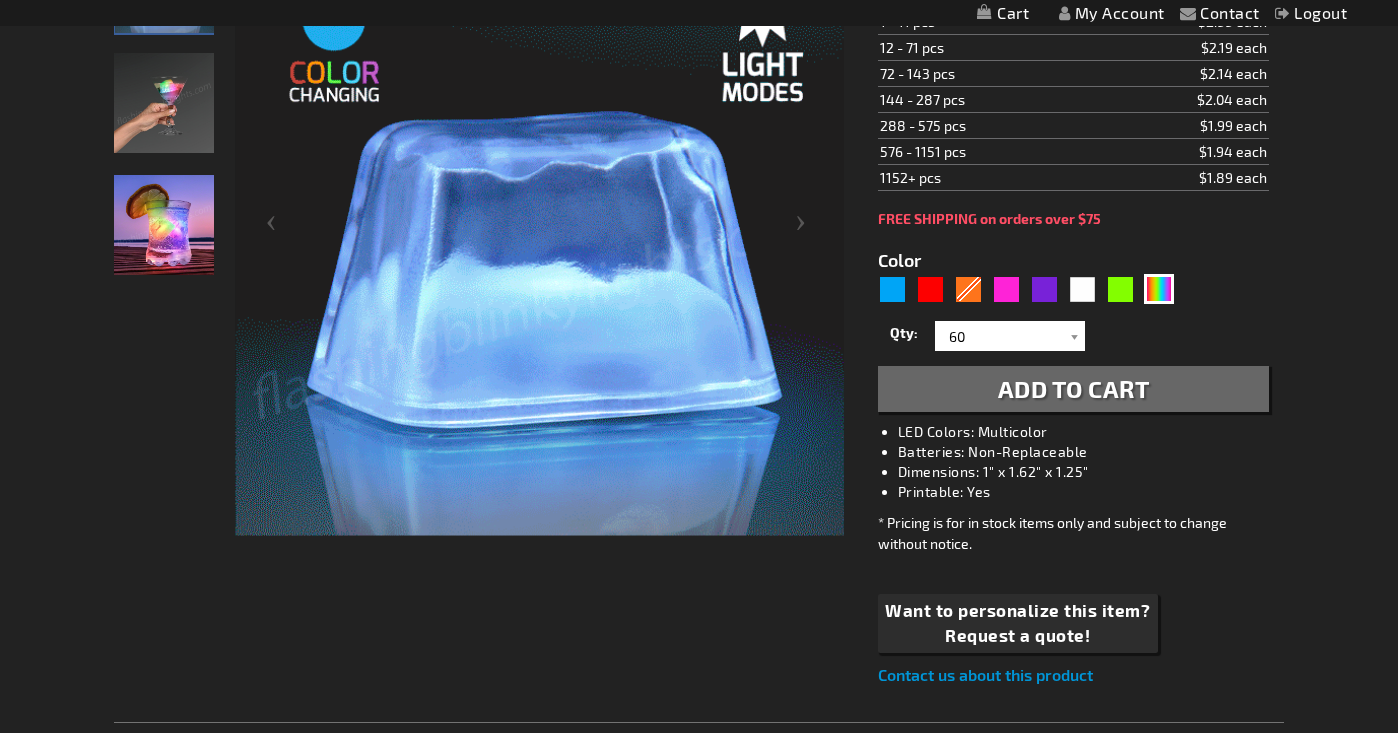 click on "Add to Cart" at bounding box center [1074, 388] 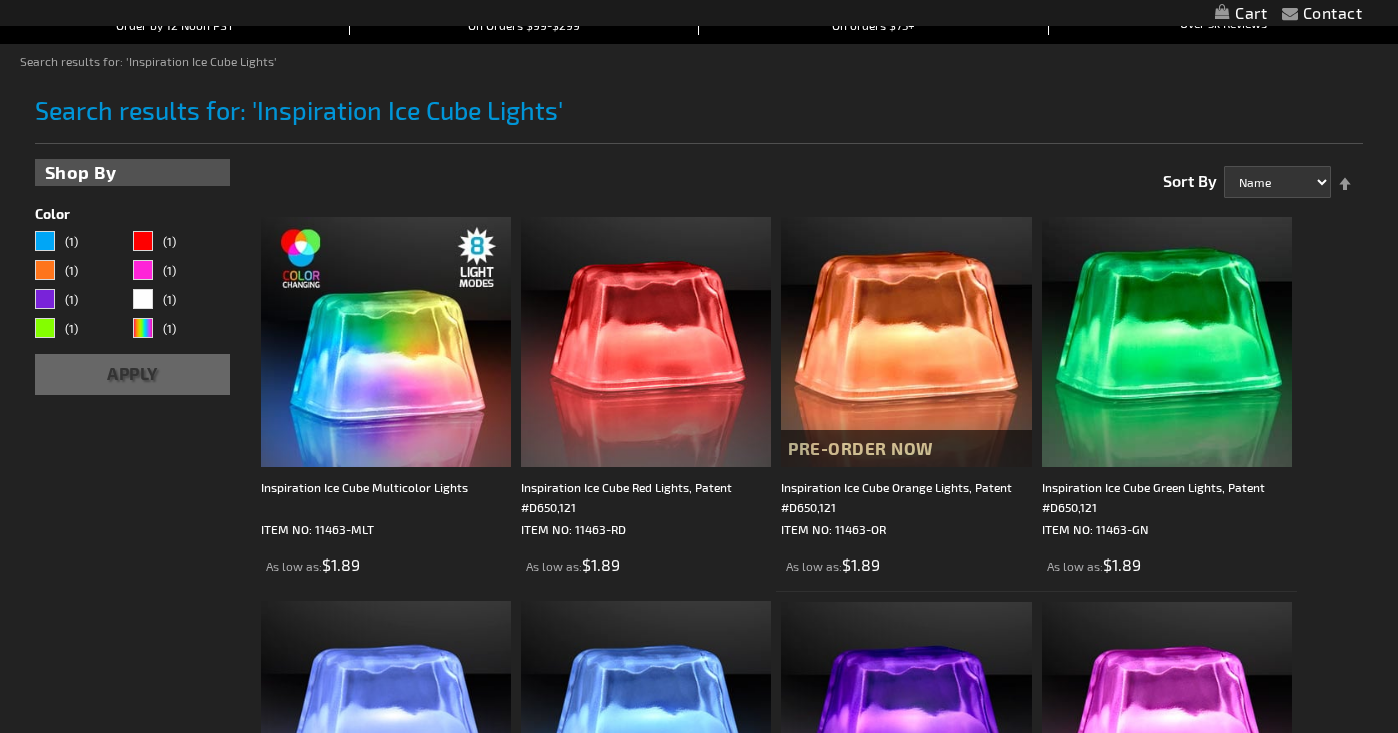 scroll, scrollTop: 218, scrollLeft: 0, axis: vertical 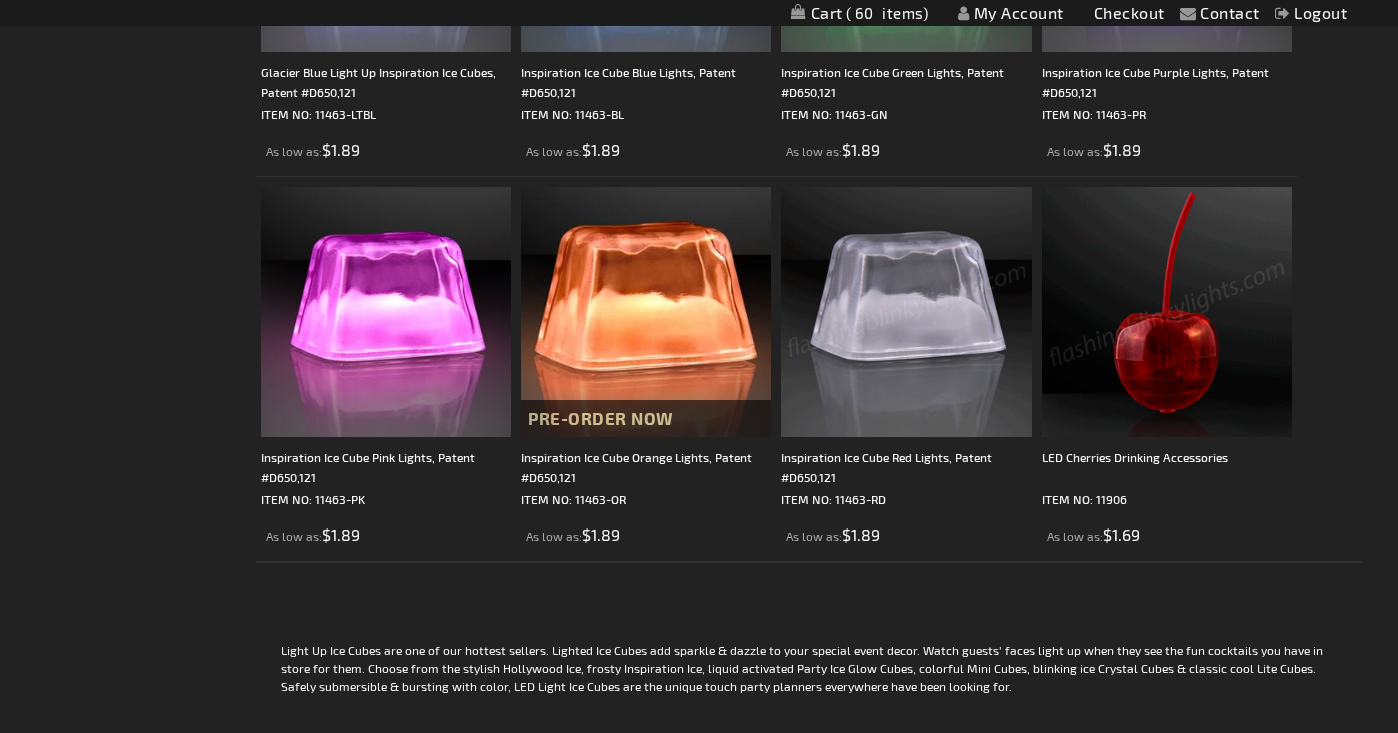 click at bounding box center (1167, 312) 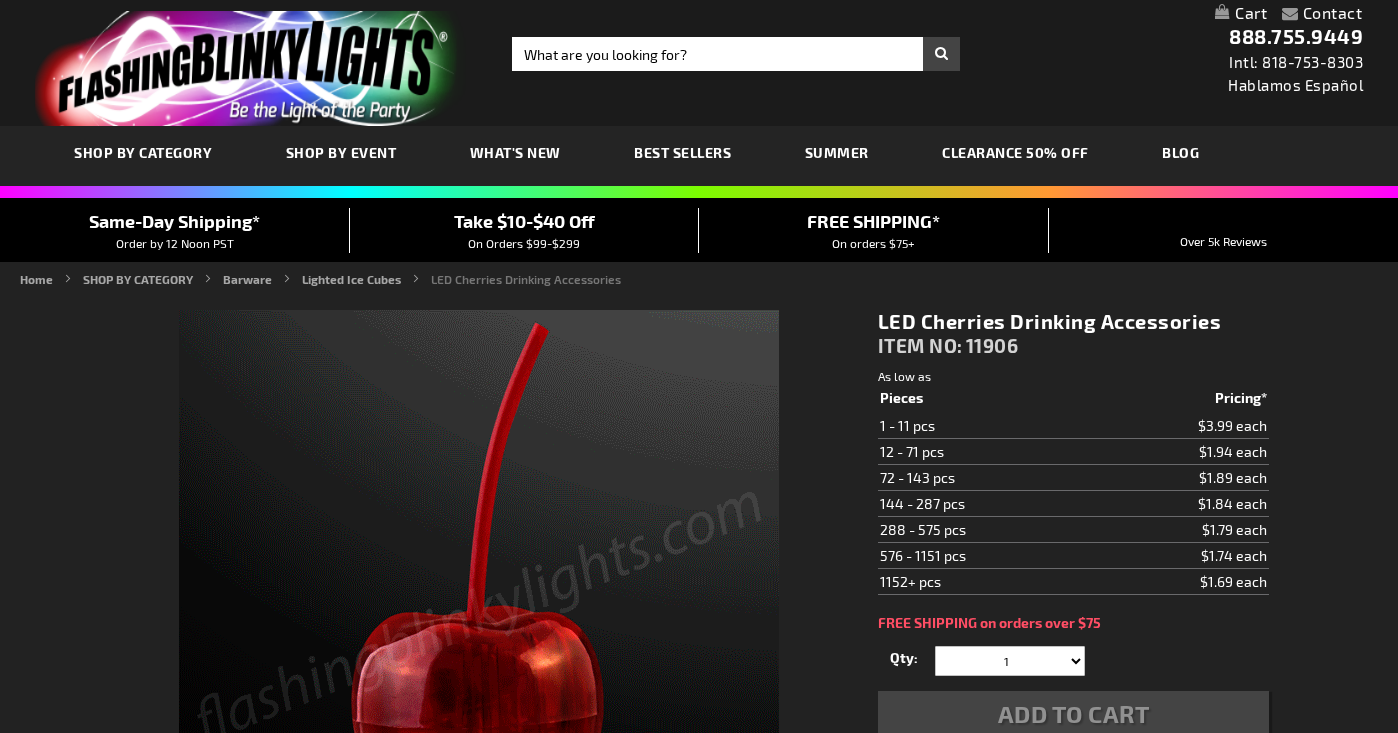 scroll, scrollTop: 0, scrollLeft: 0, axis: both 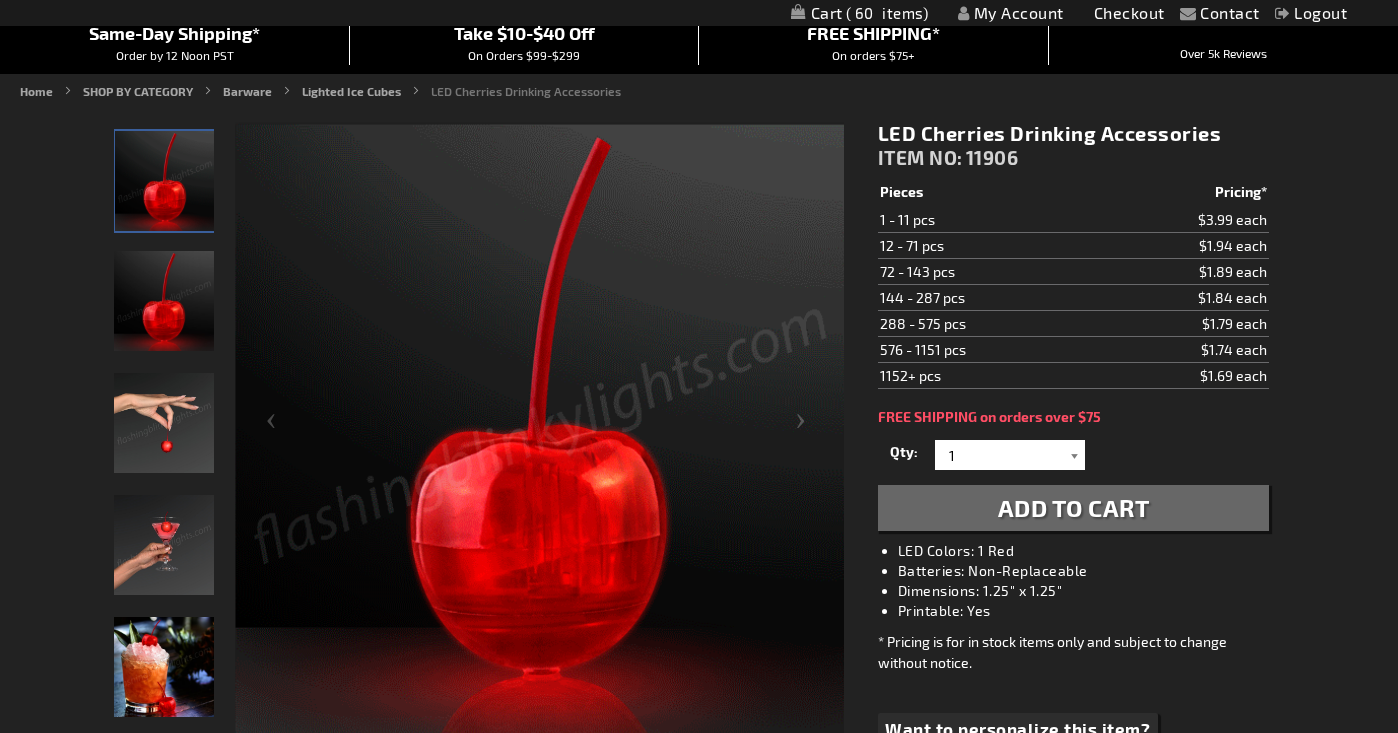 click at bounding box center (1075, 455) 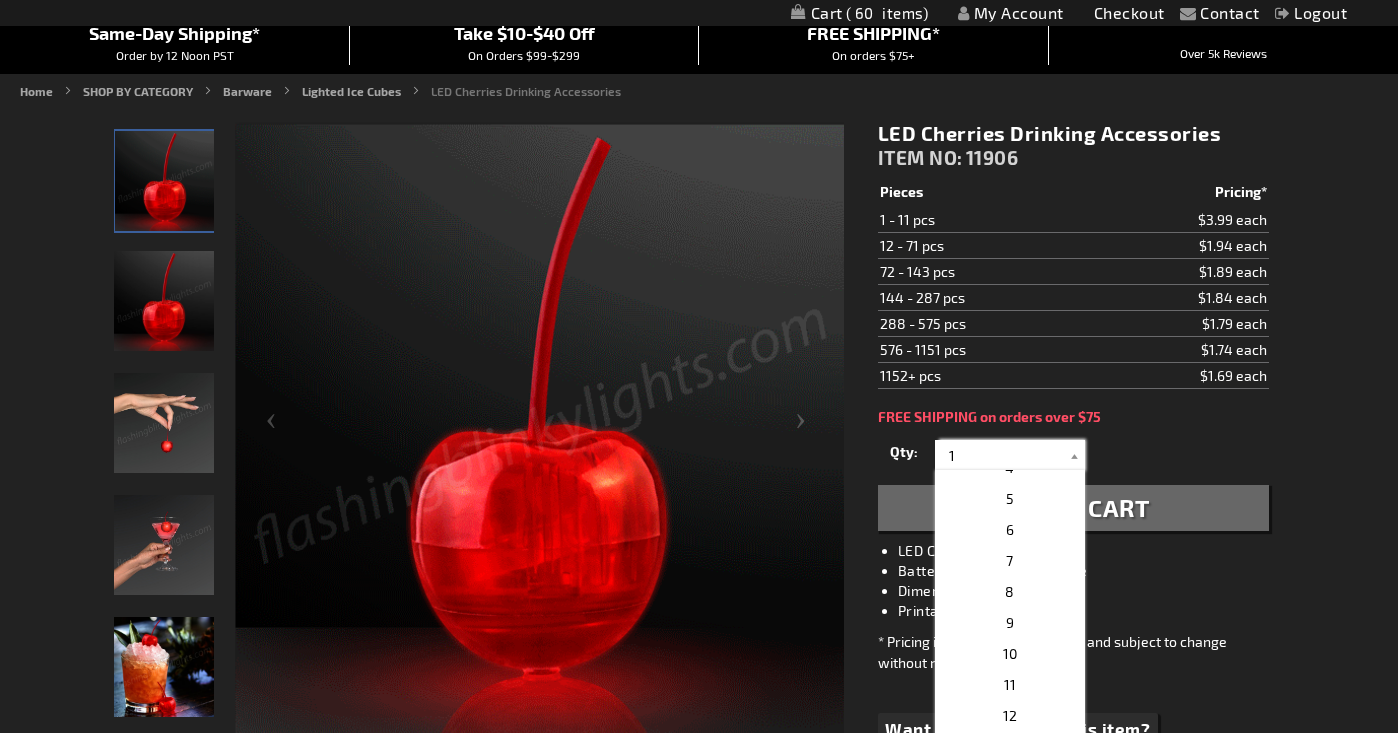 scroll, scrollTop: 143, scrollLeft: 0, axis: vertical 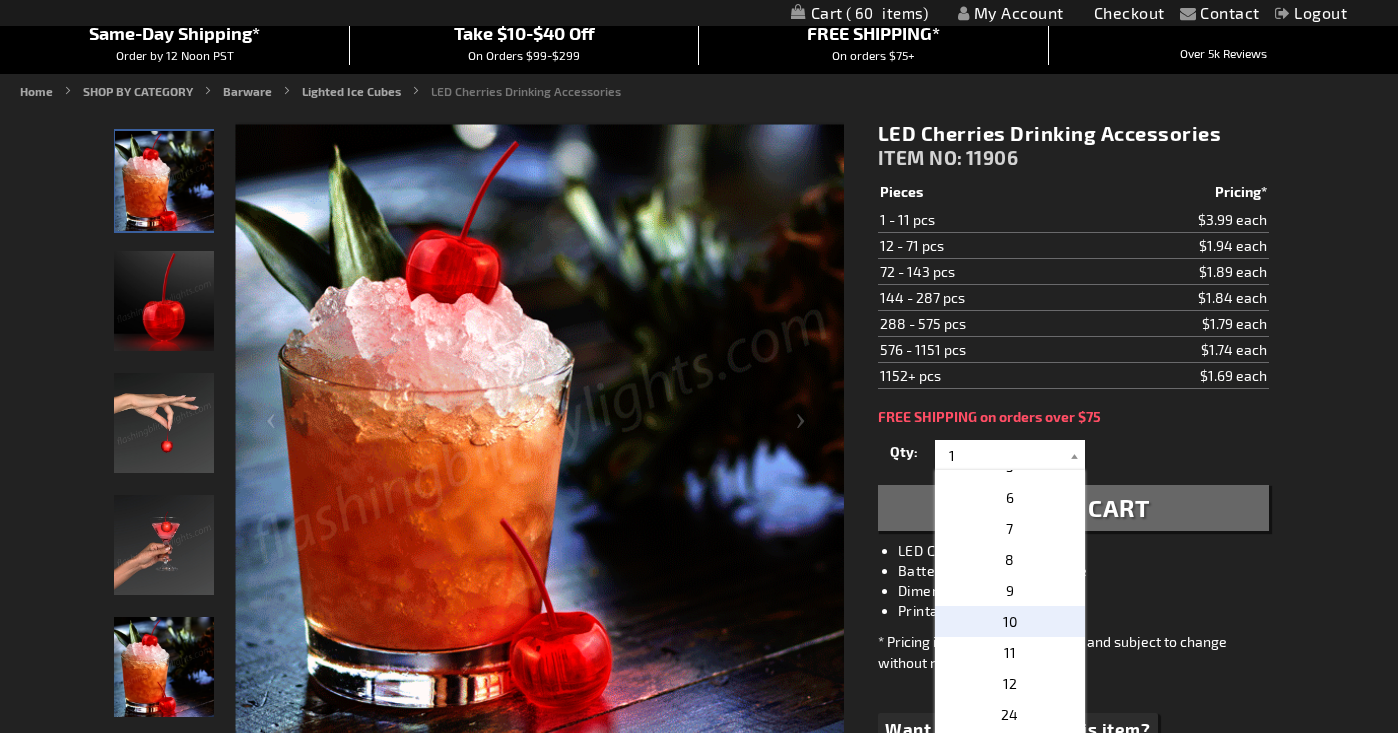 click on "10" at bounding box center [1010, 621] 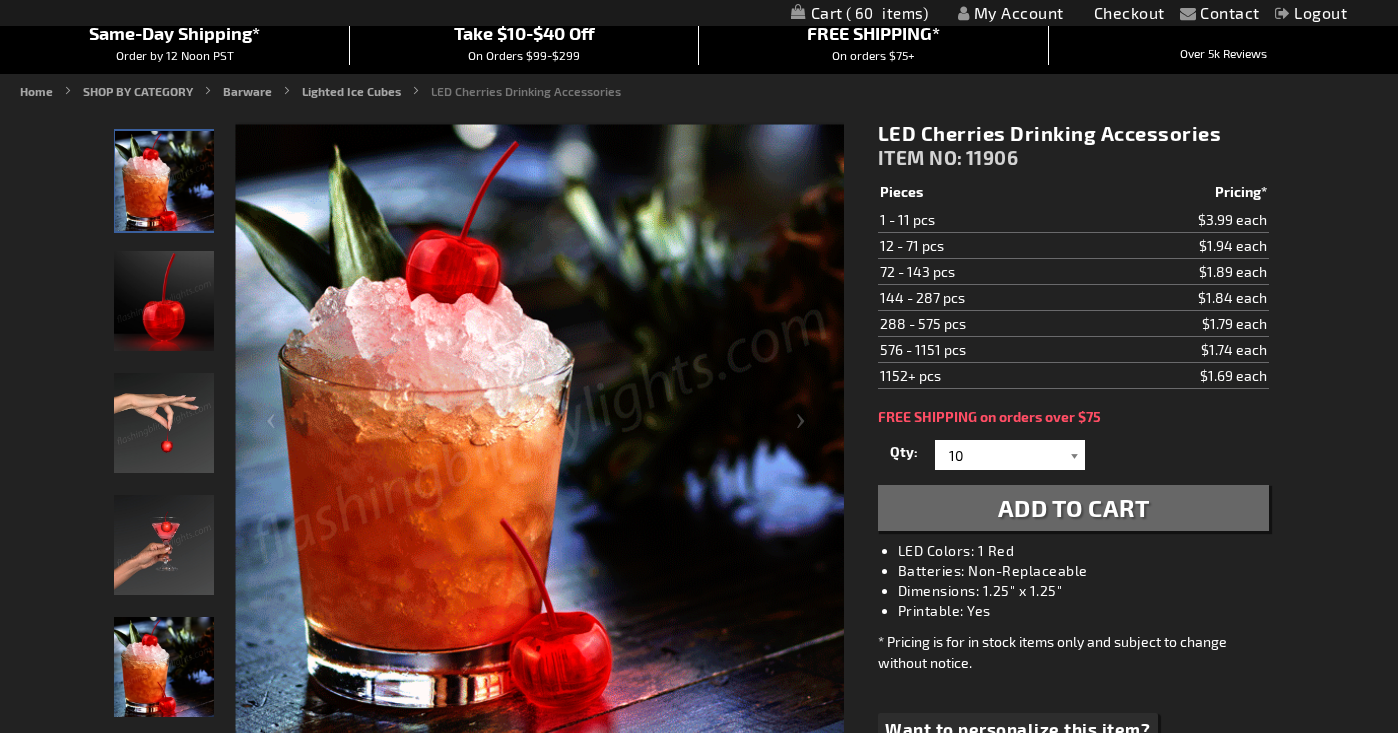 click at bounding box center [1075, 455] 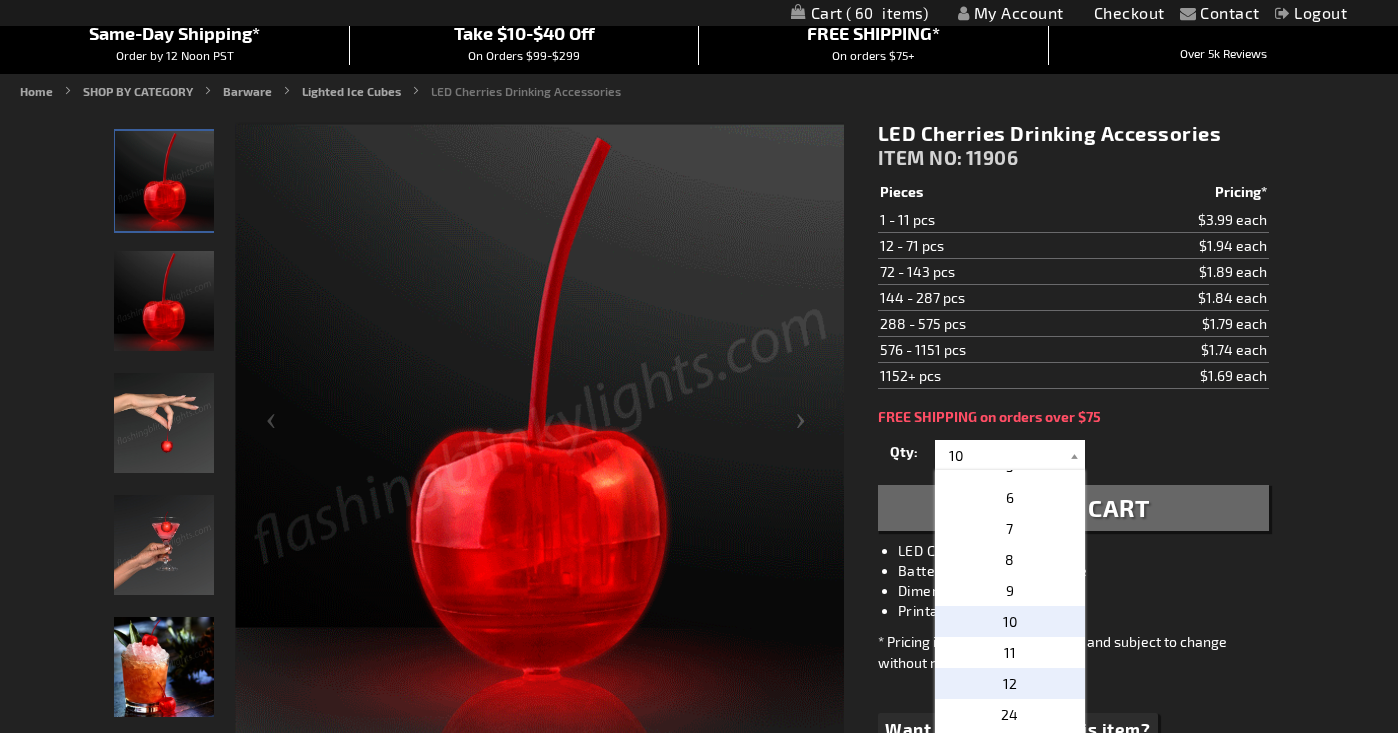 click on "12" at bounding box center (1010, 683) 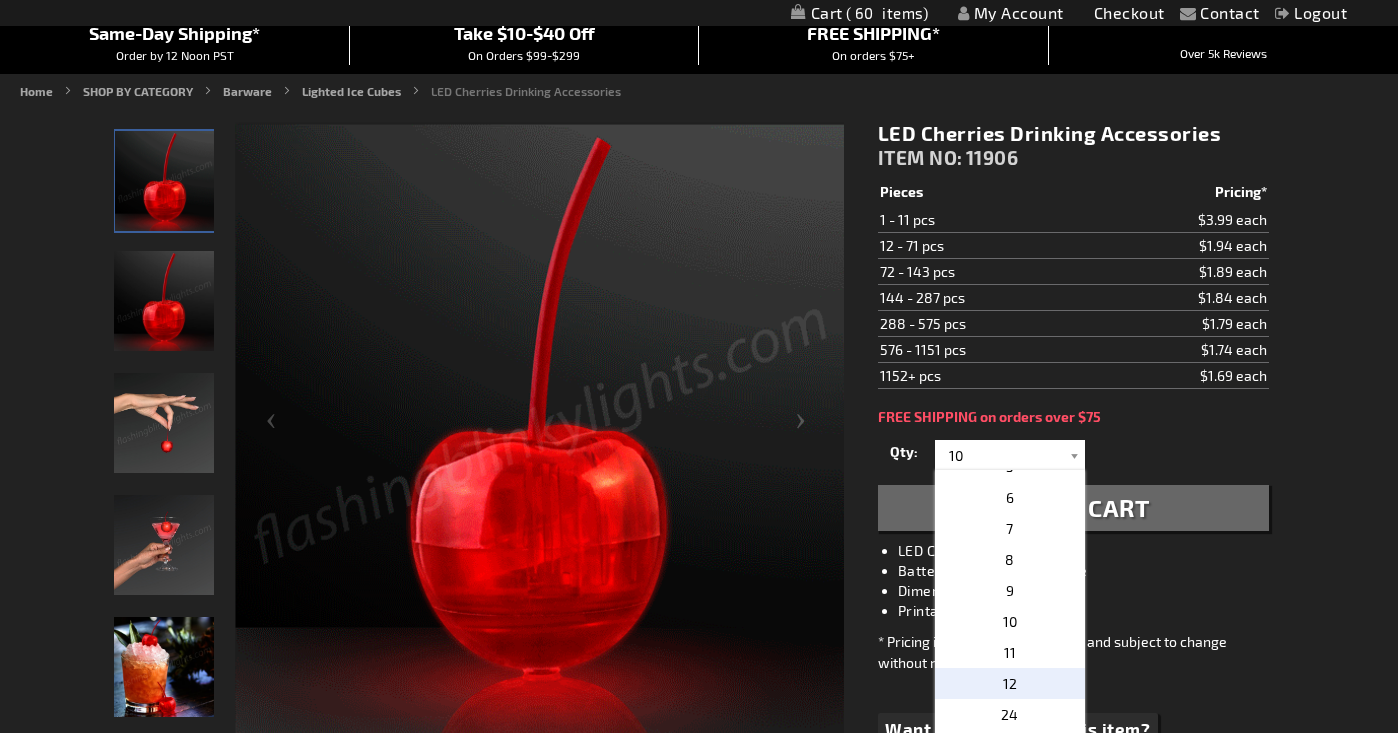 type on "12" 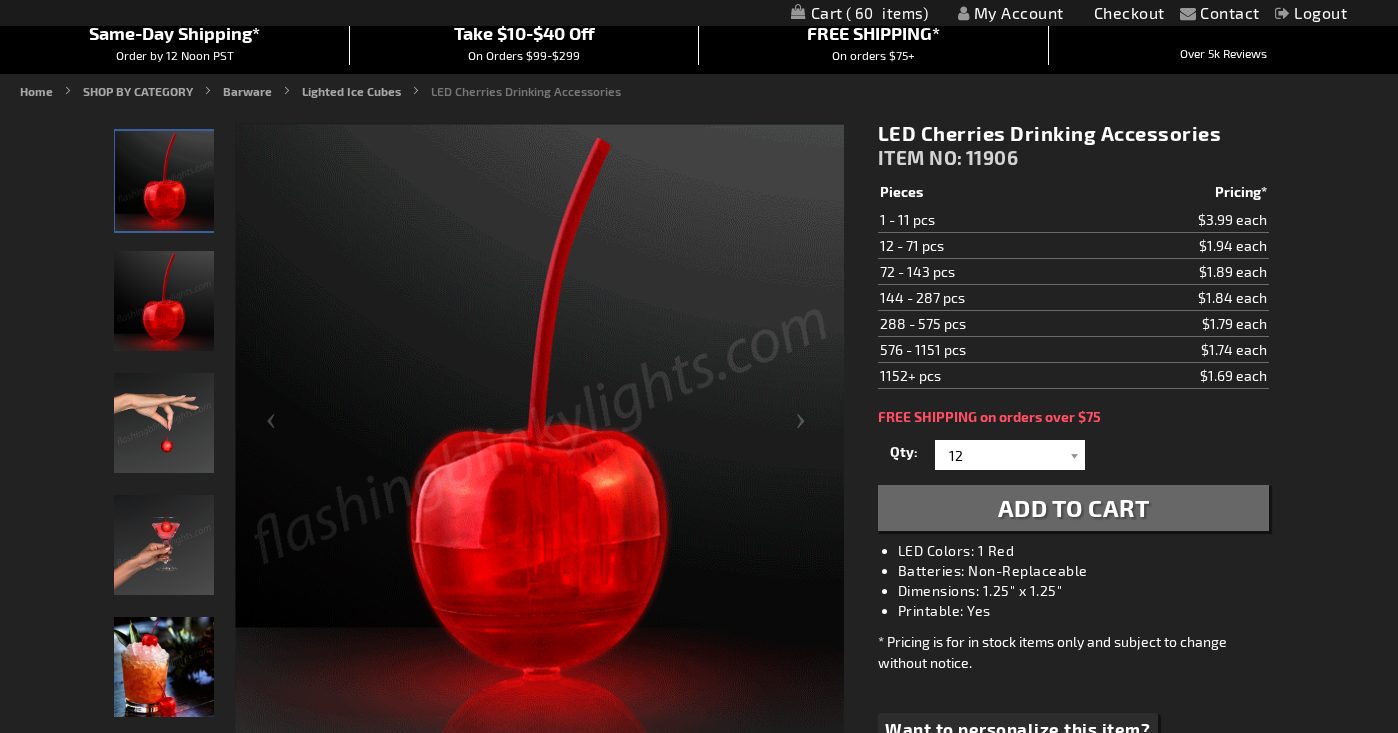 click on "Add to Cart" at bounding box center [1074, 507] 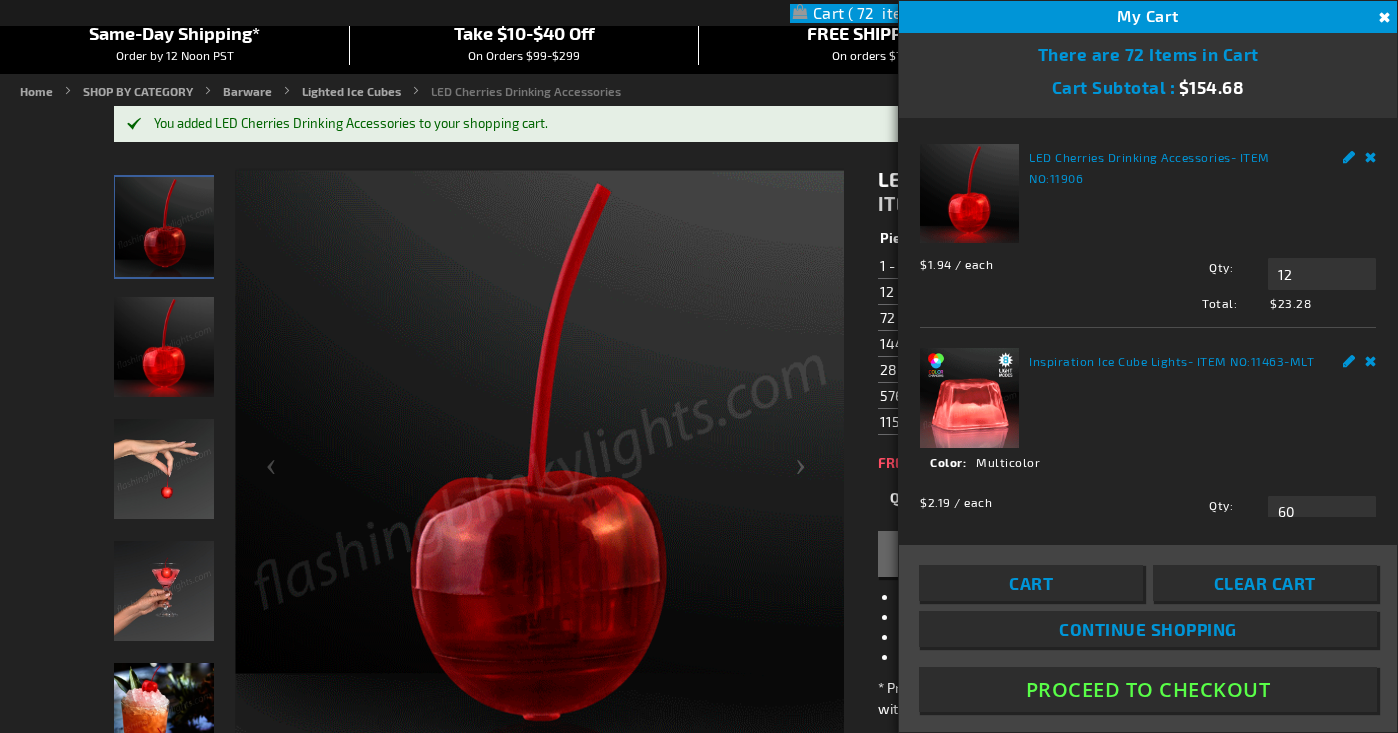 scroll, scrollTop: 0, scrollLeft: 0, axis: both 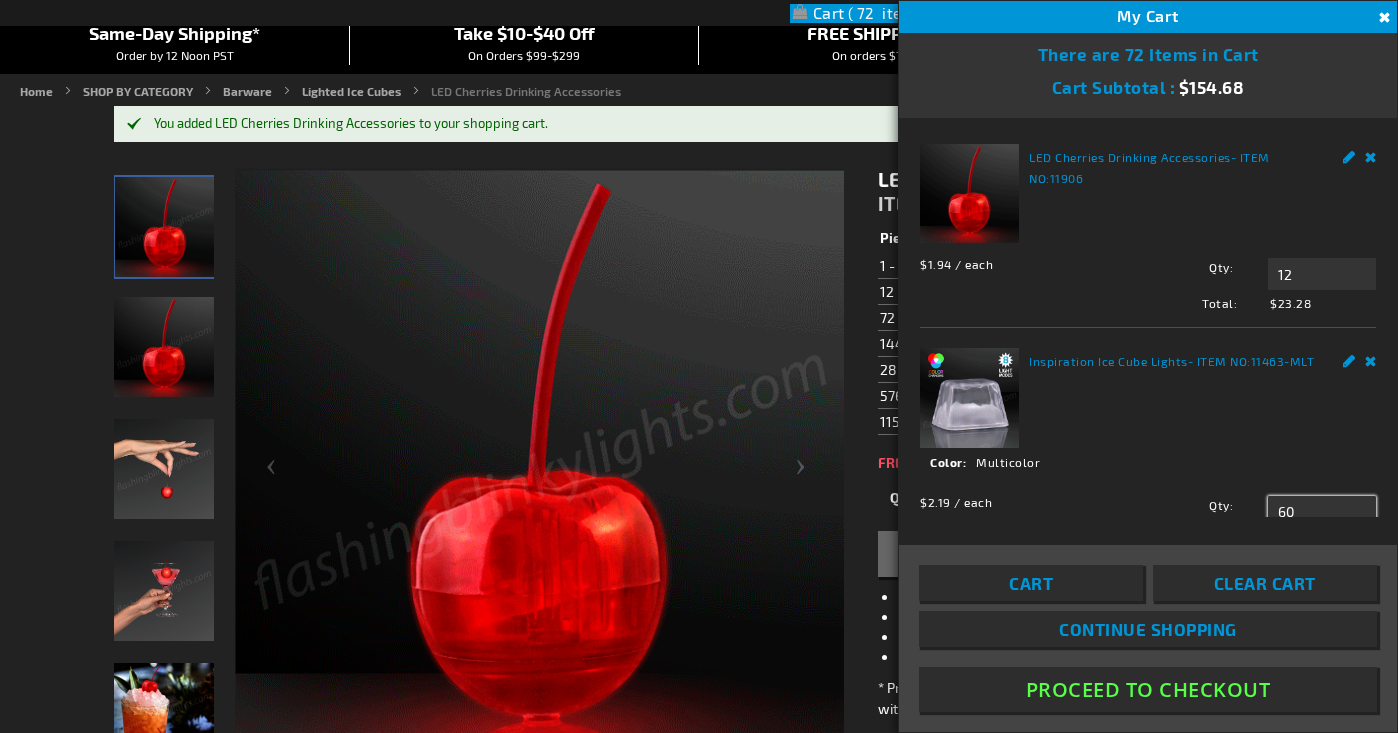 drag, startPoint x: 1307, startPoint y: 506, endPoint x: 1237, endPoint y: 506, distance: 70 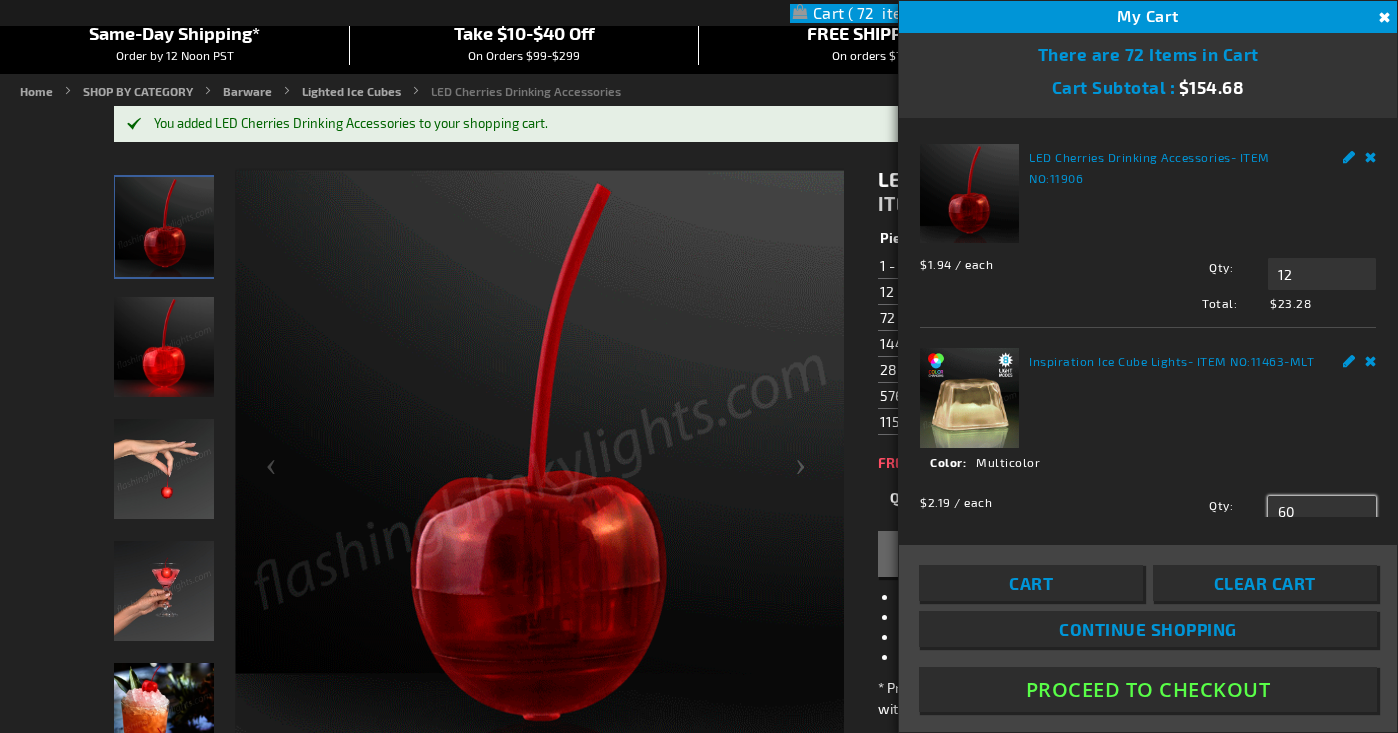 click on "Qty
60
Update" at bounding box center (1250, 512) 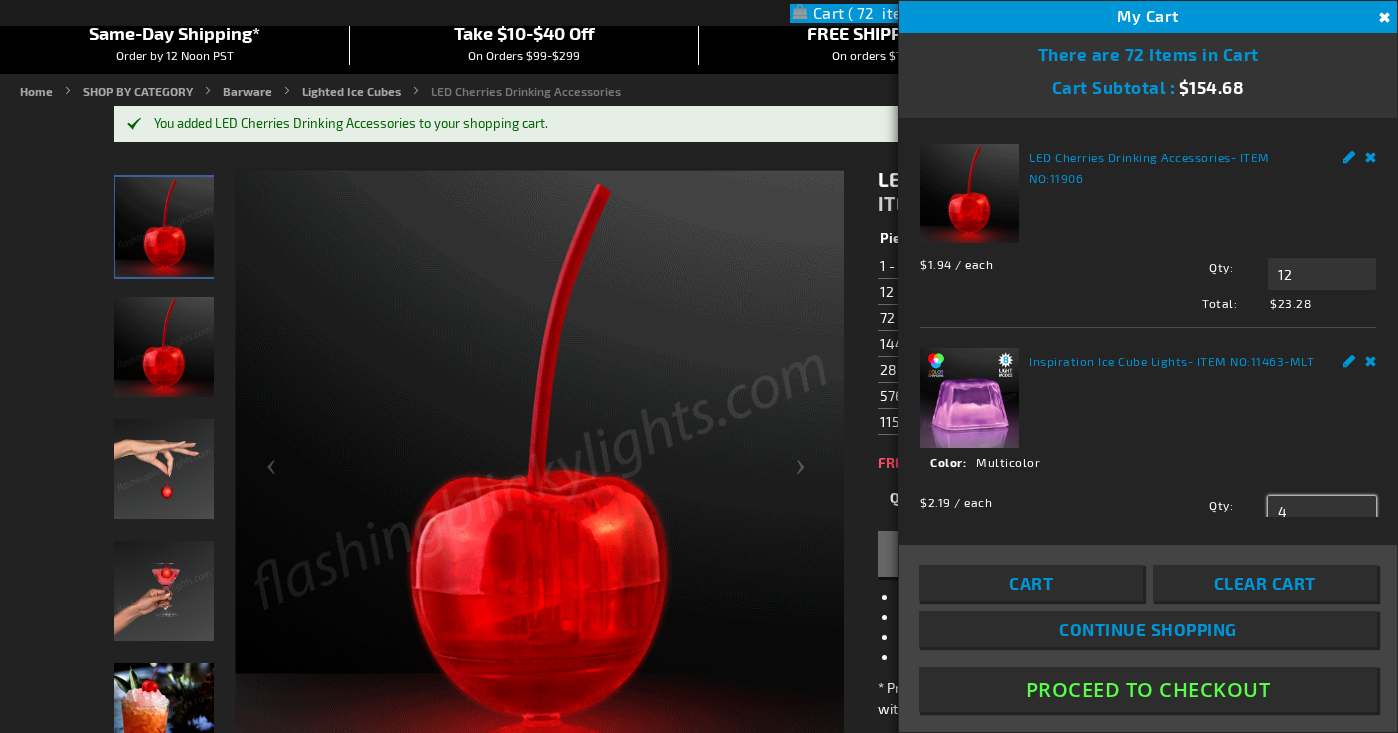 scroll, scrollTop: 2, scrollLeft: 0, axis: vertical 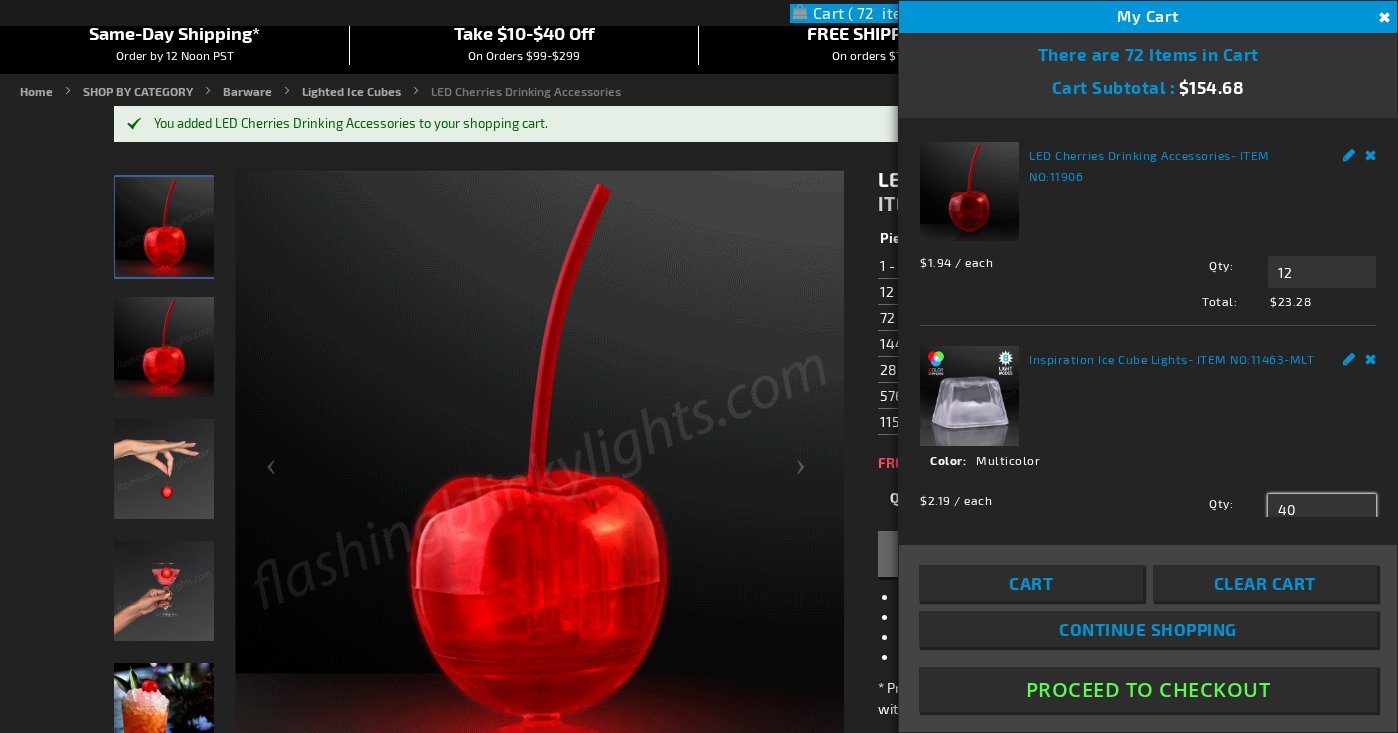 type on "40" 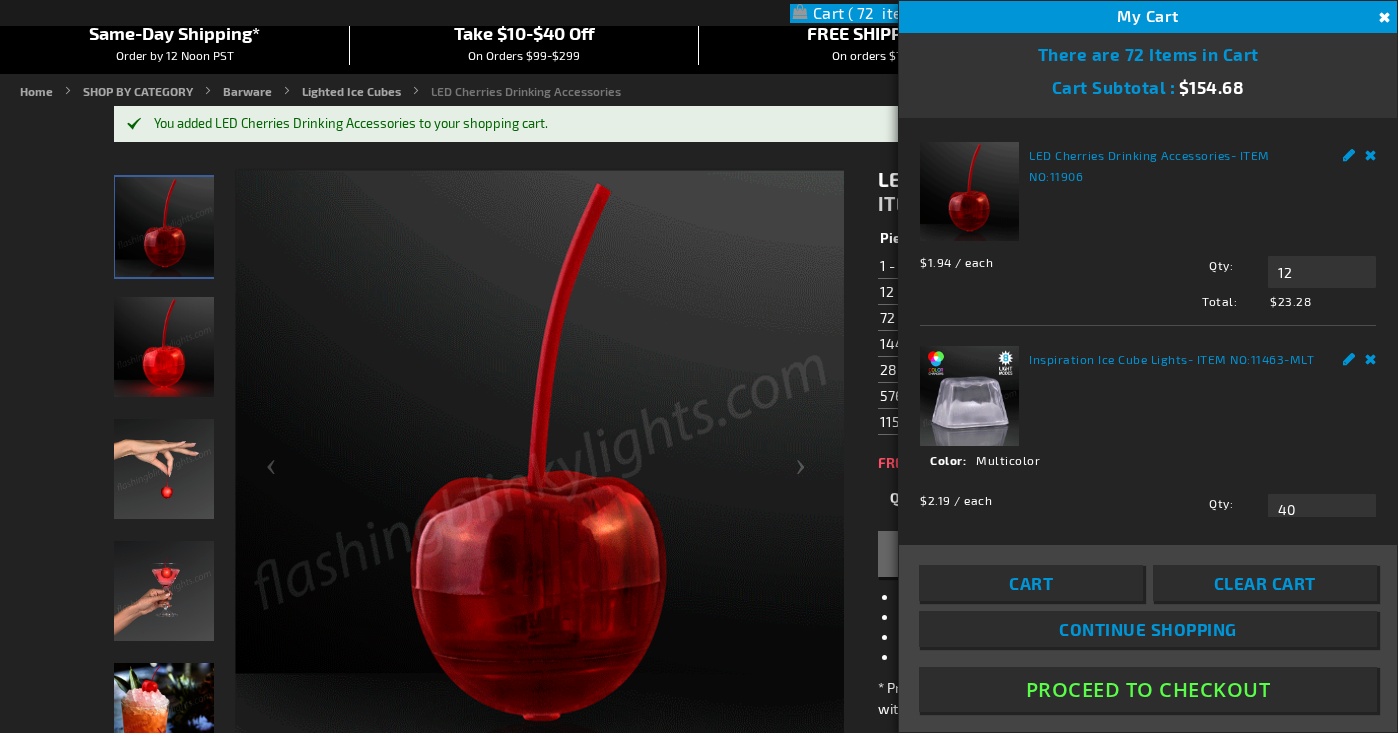 click on "See Details
Options Details
Color
Multicolor" at bounding box center [1148, 467] 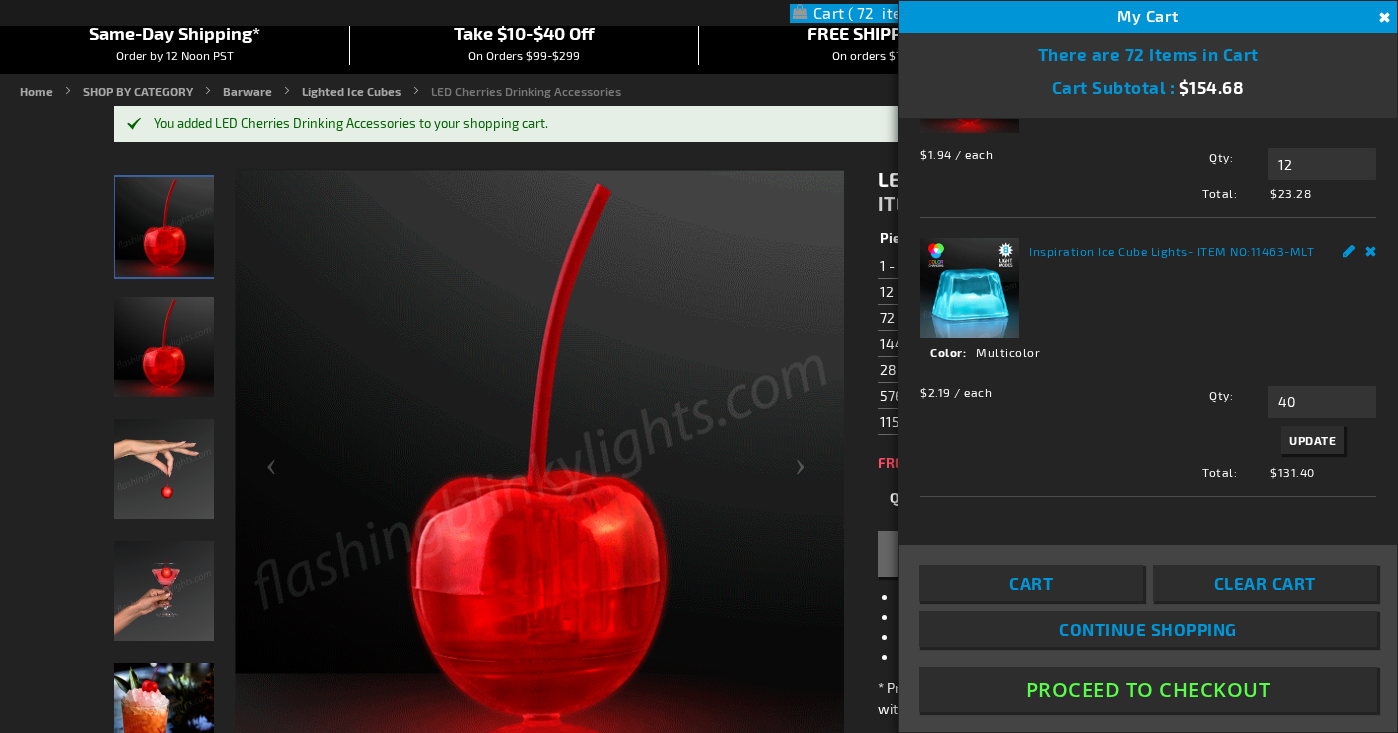 scroll, scrollTop: 109, scrollLeft: 0, axis: vertical 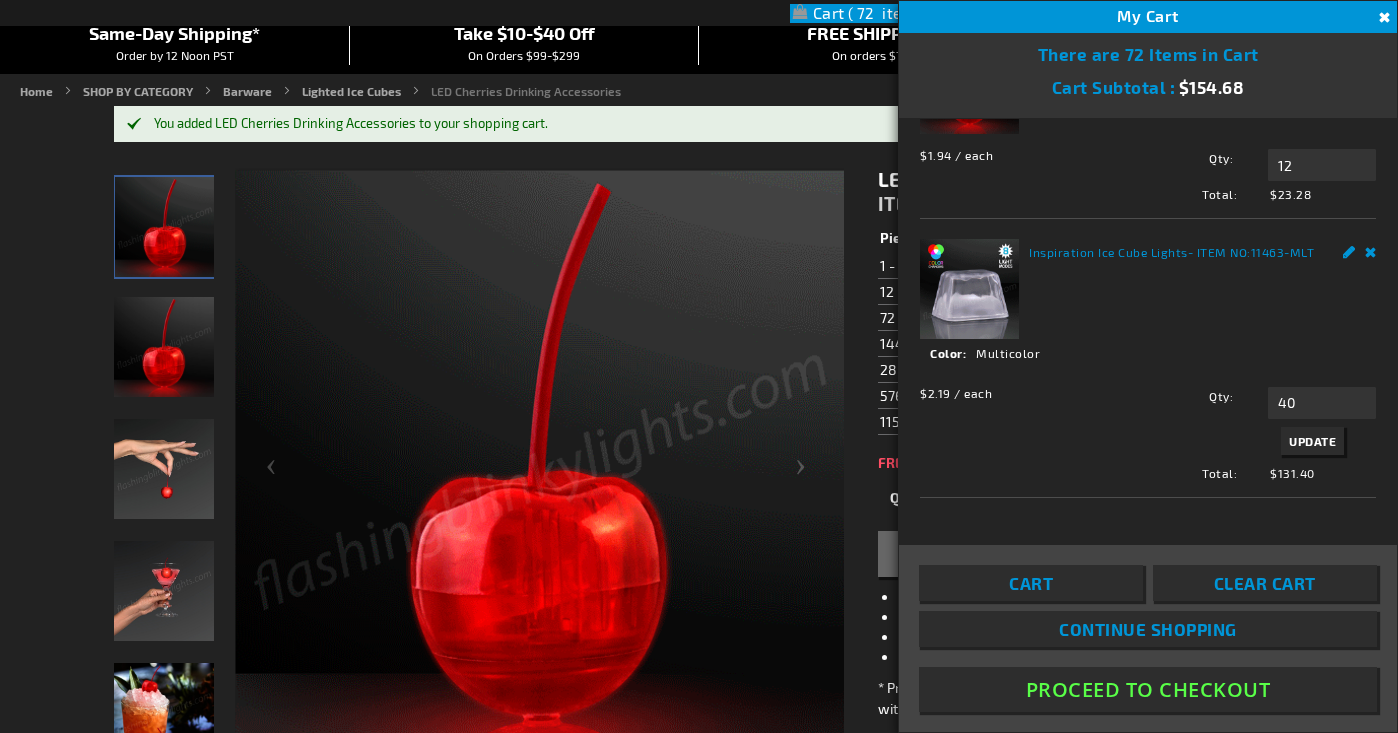 click on "Update" at bounding box center [1312, 441] 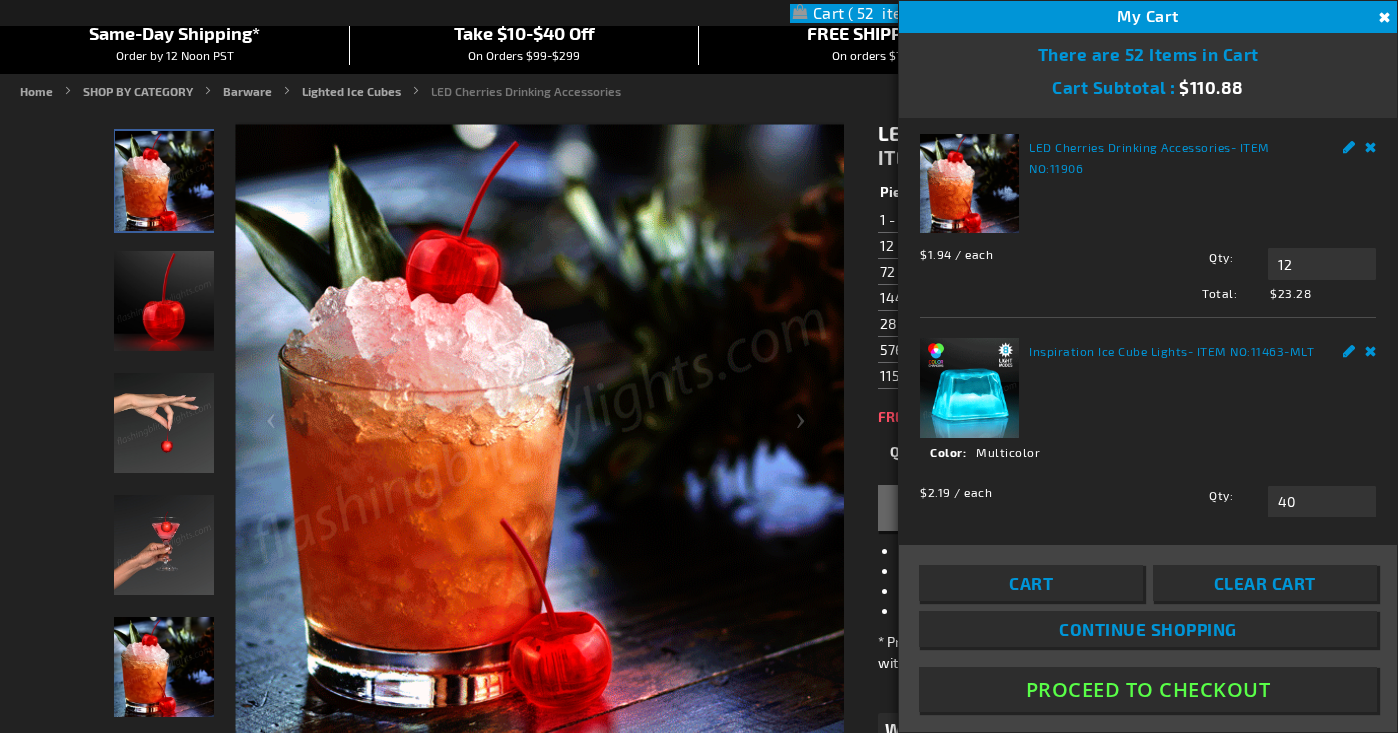 scroll, scrollTop: 0, scrollLeft: 0, axis: both 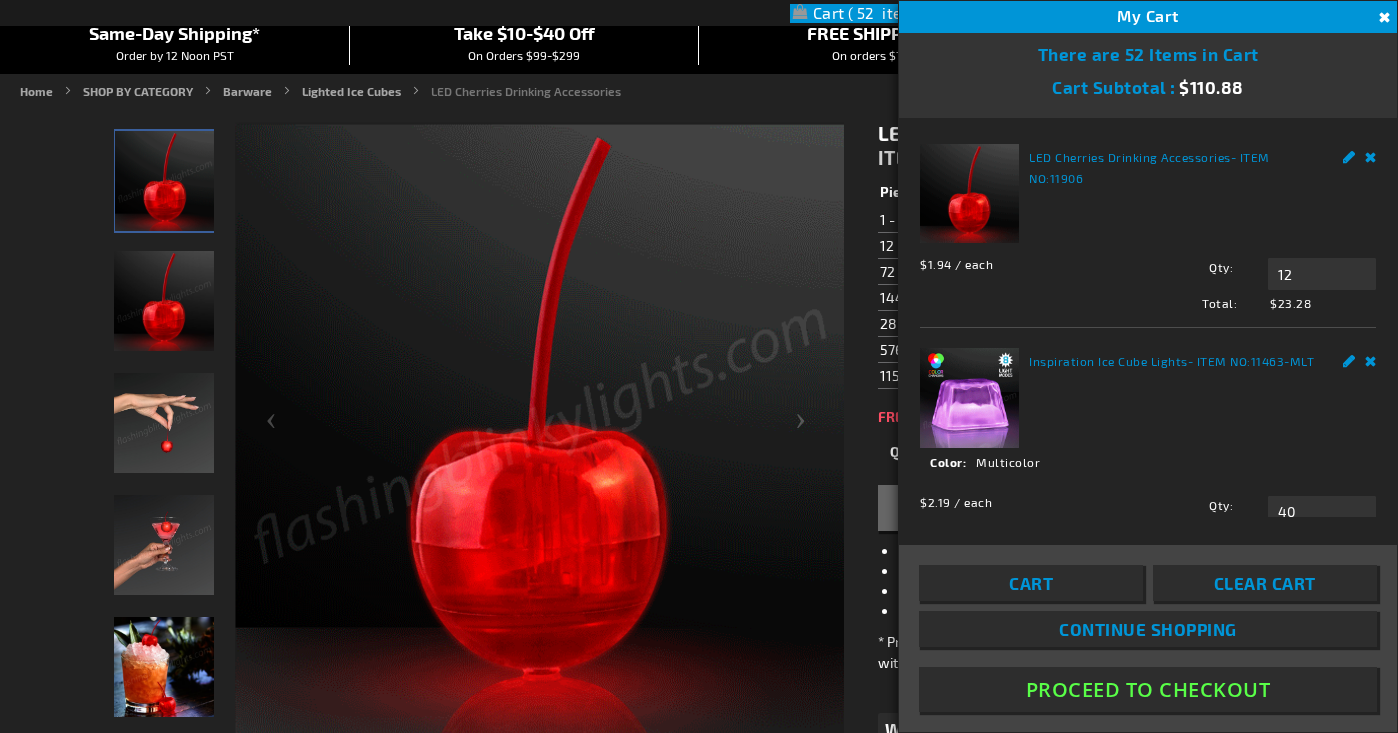 click at bounding box center [969, 193] 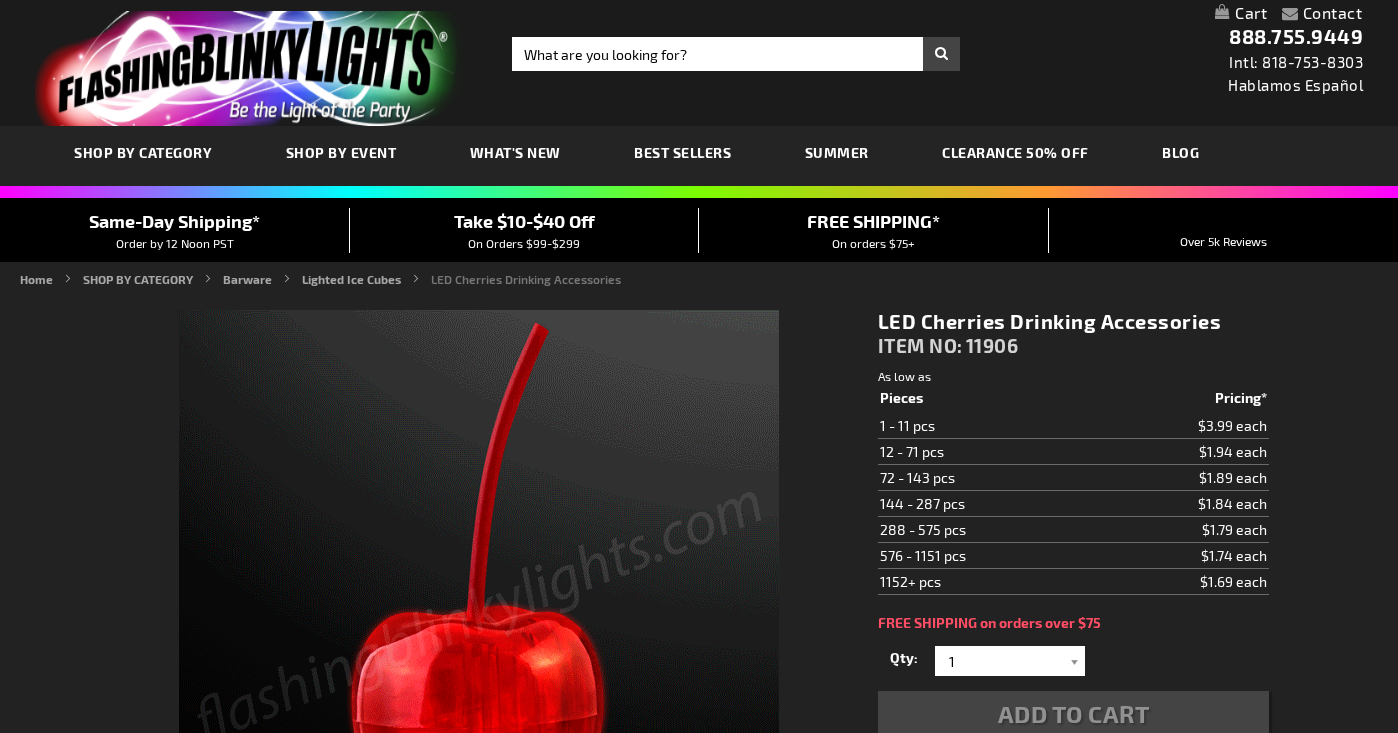 scroll, scrollTop: 0, scrollLeft: 0, axis: both 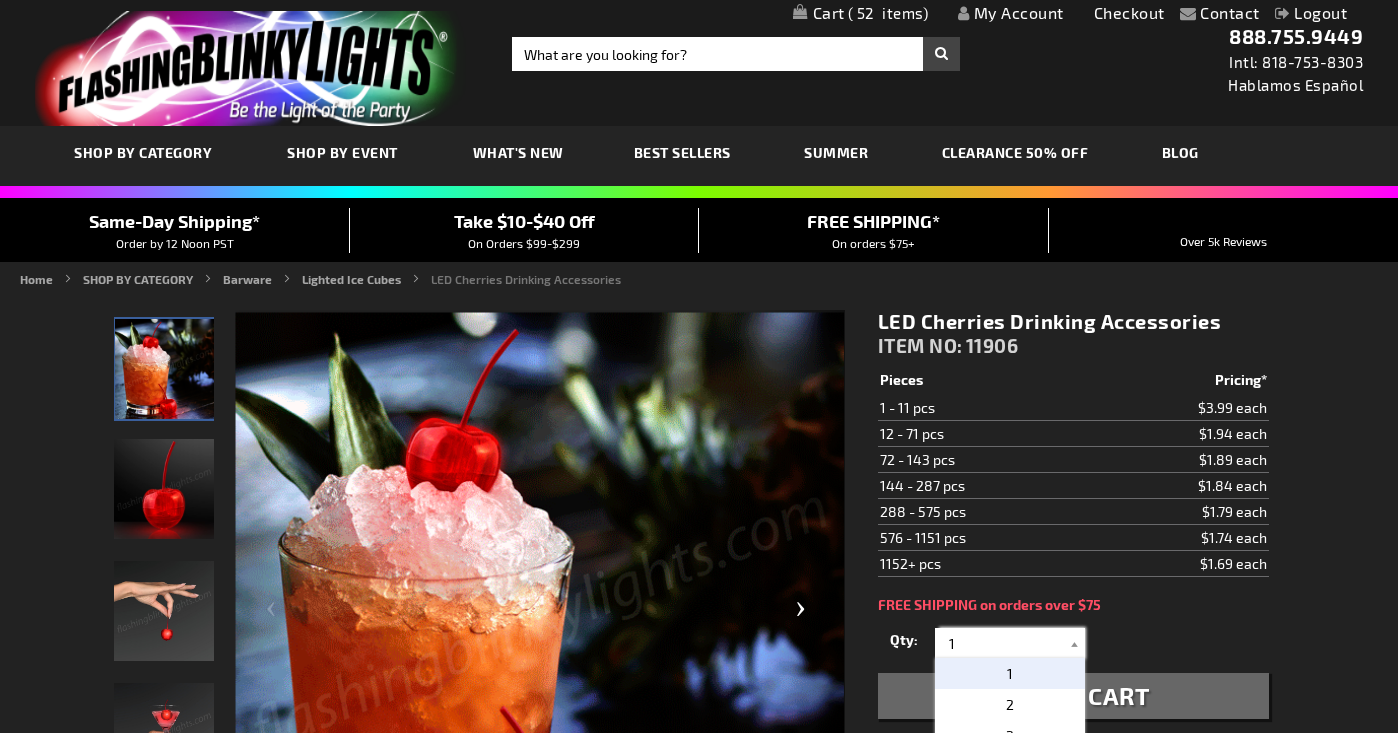 drag, startPoint x: 989, startPoint y: 644, endPoint x: 834, endPoint y: 641, distance: 155.02902 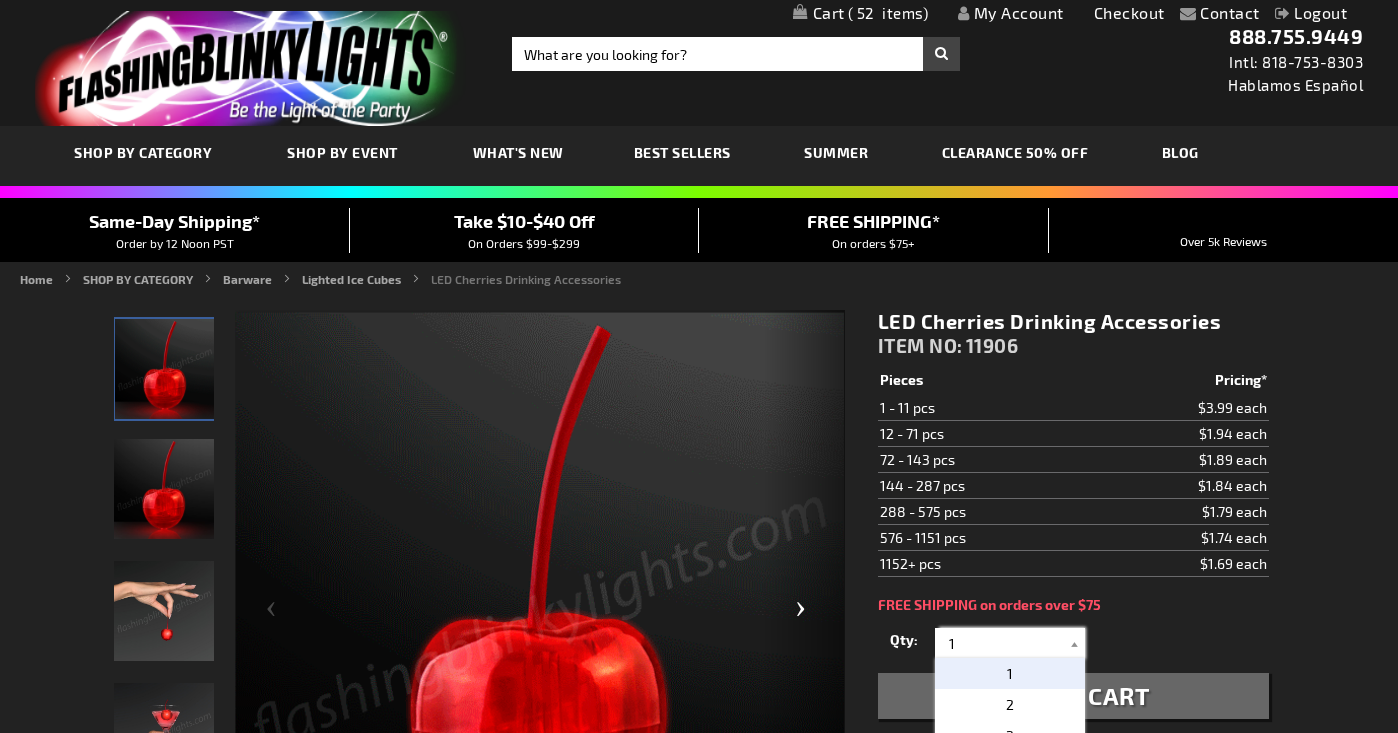 click on "Checkout as a new customer
Creating an account has many benefits:
See order and shipping status
Track order history
Check out faster
Create an Account
Checkout using your account
Email Address
Password
Sign In" at bounding box center [699, 1078] 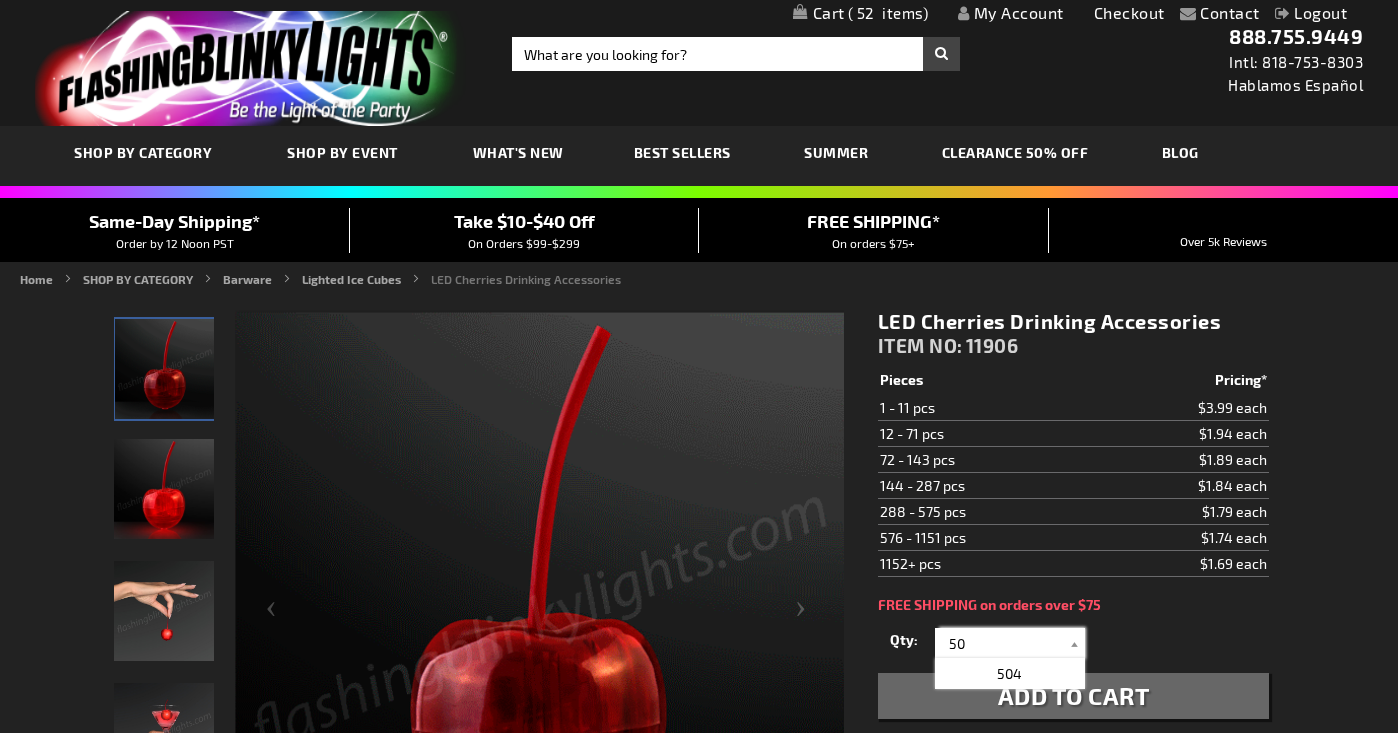 type on "50" 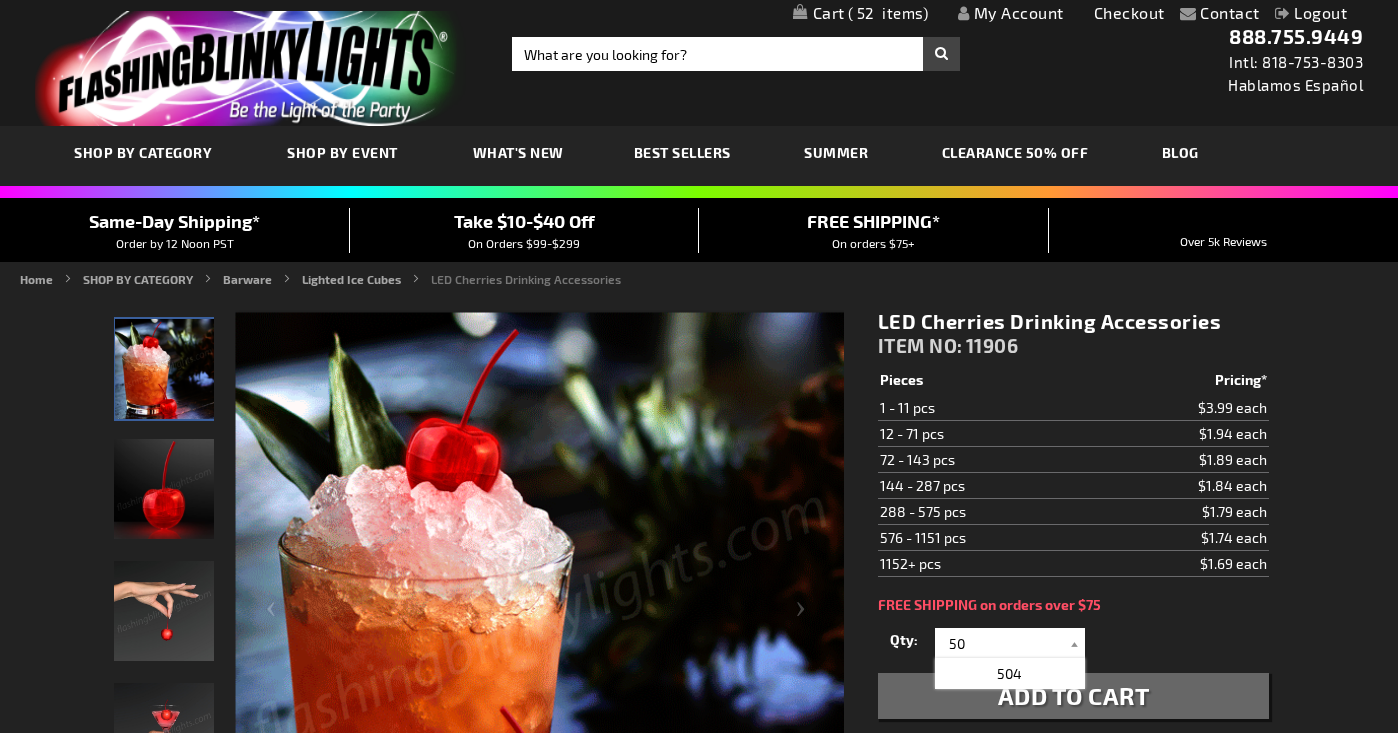 click on "Qty
1
2
3
4
5
6
7
8
9
10
11
12
24
36
48
60
72
84
96
108 120 132 144 156 168" at bounding box center (1073, 643) 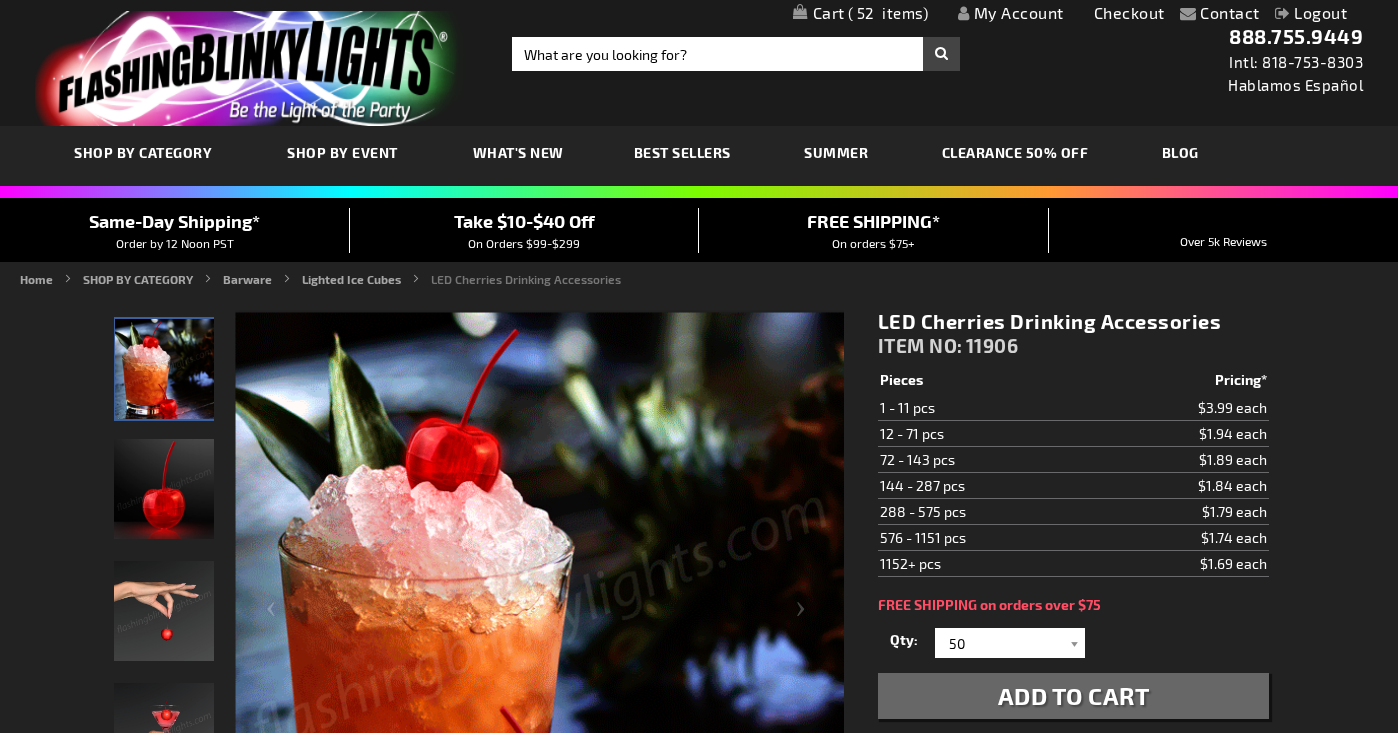 click on "Add to Cart" at bounding box center (1074, 695) 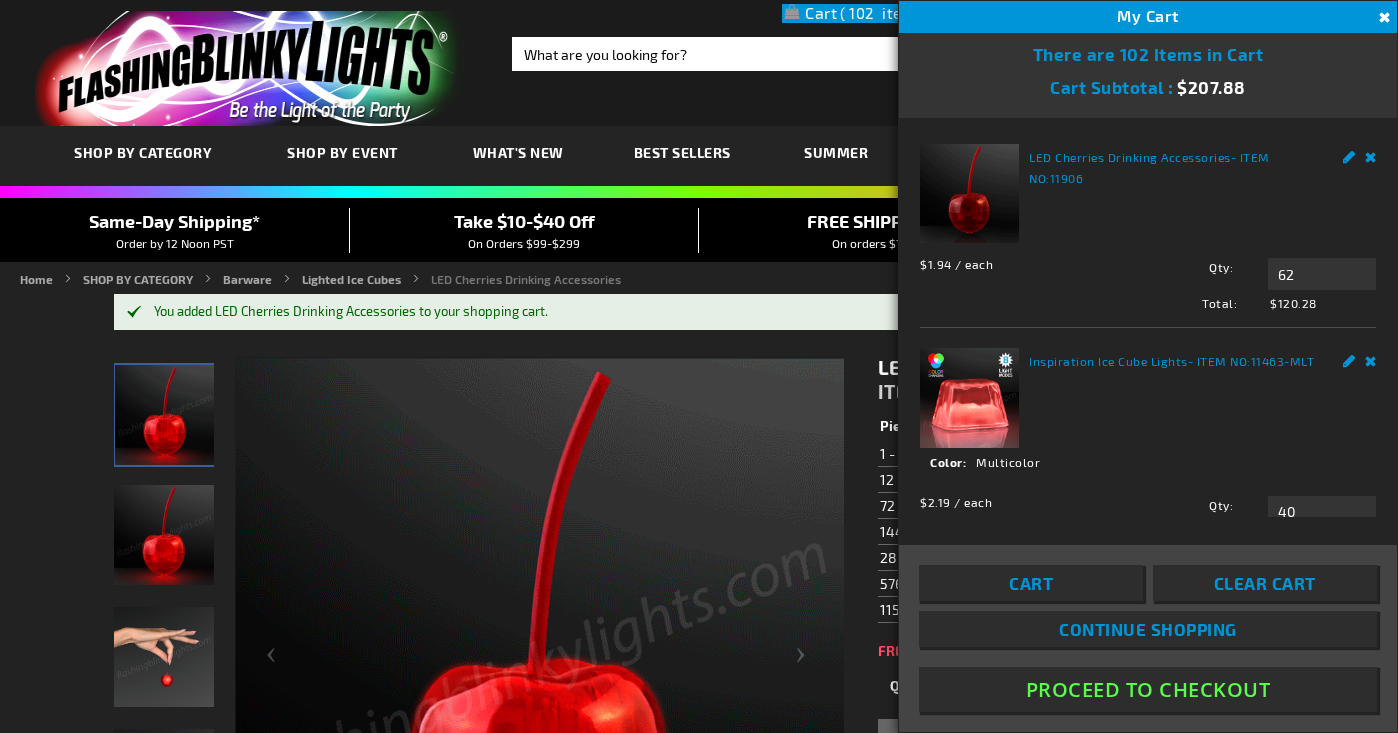 click at bounding box center [969, 193] 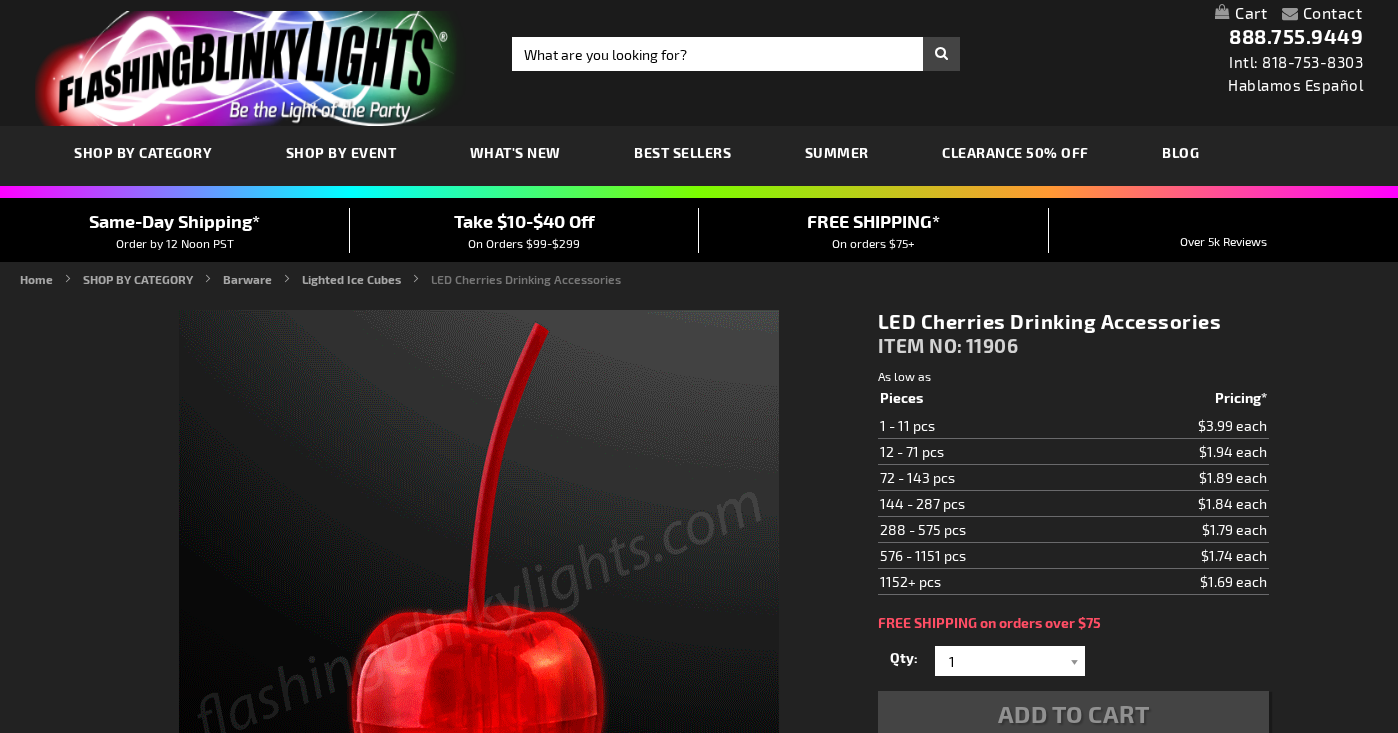 scroll, scrollTop: 0, scrollLeft: 0, axis: both 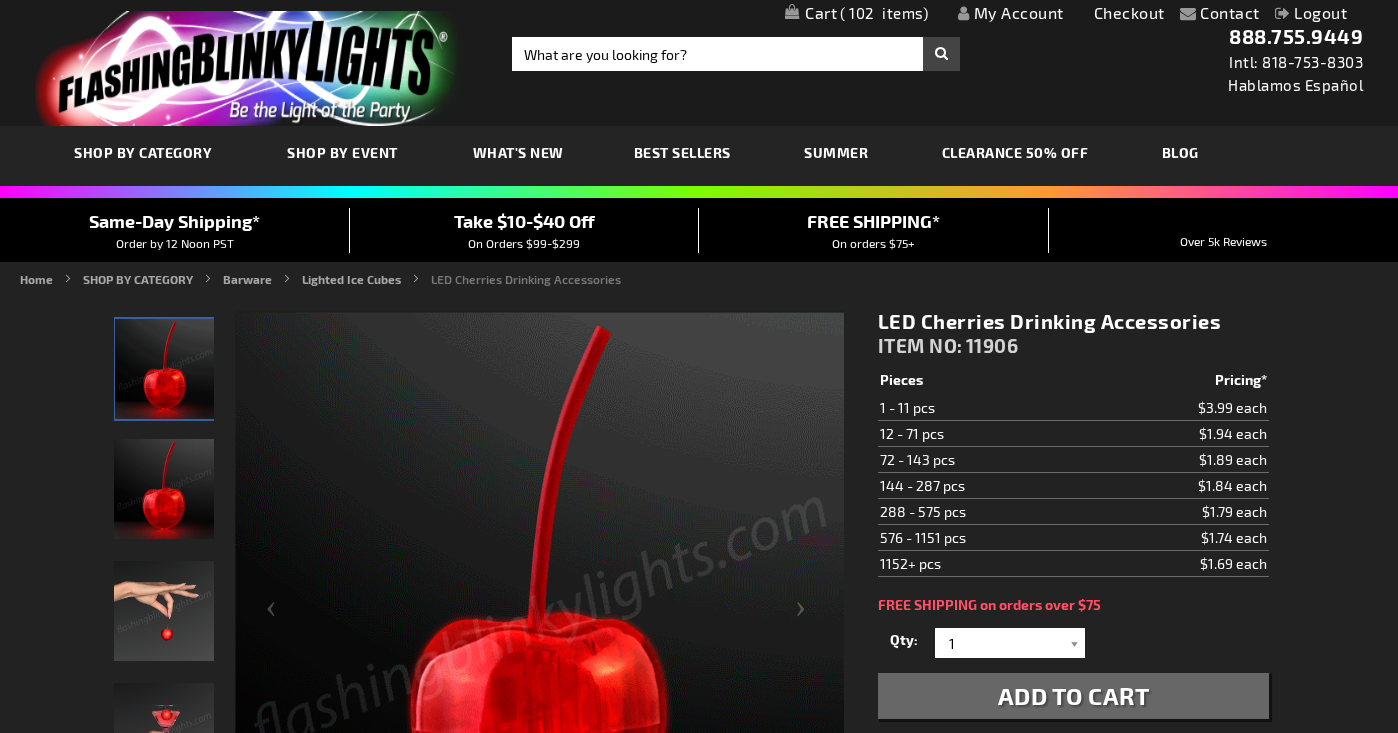 click on "My Account" at bounding box center (1011, 12) 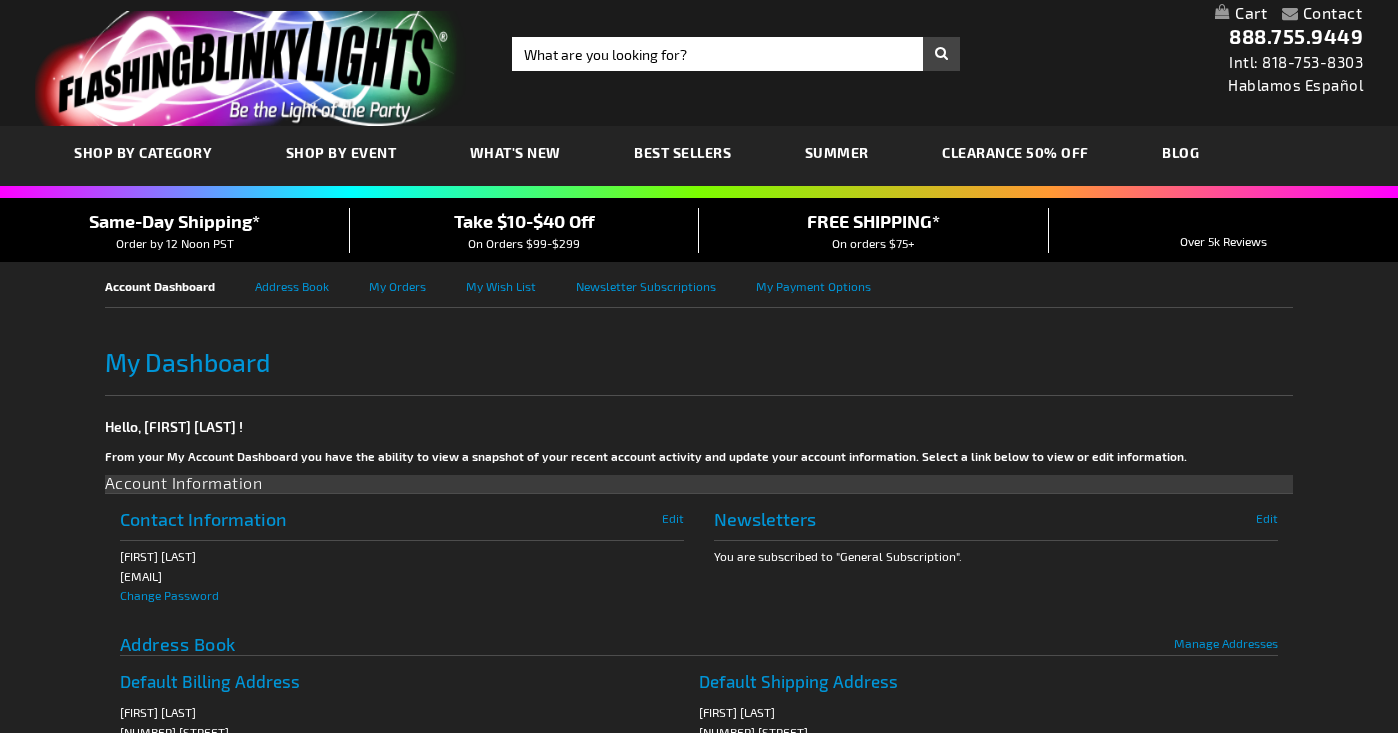 scroll, scrollTop: 0, scrollLeft: 0, axis: both 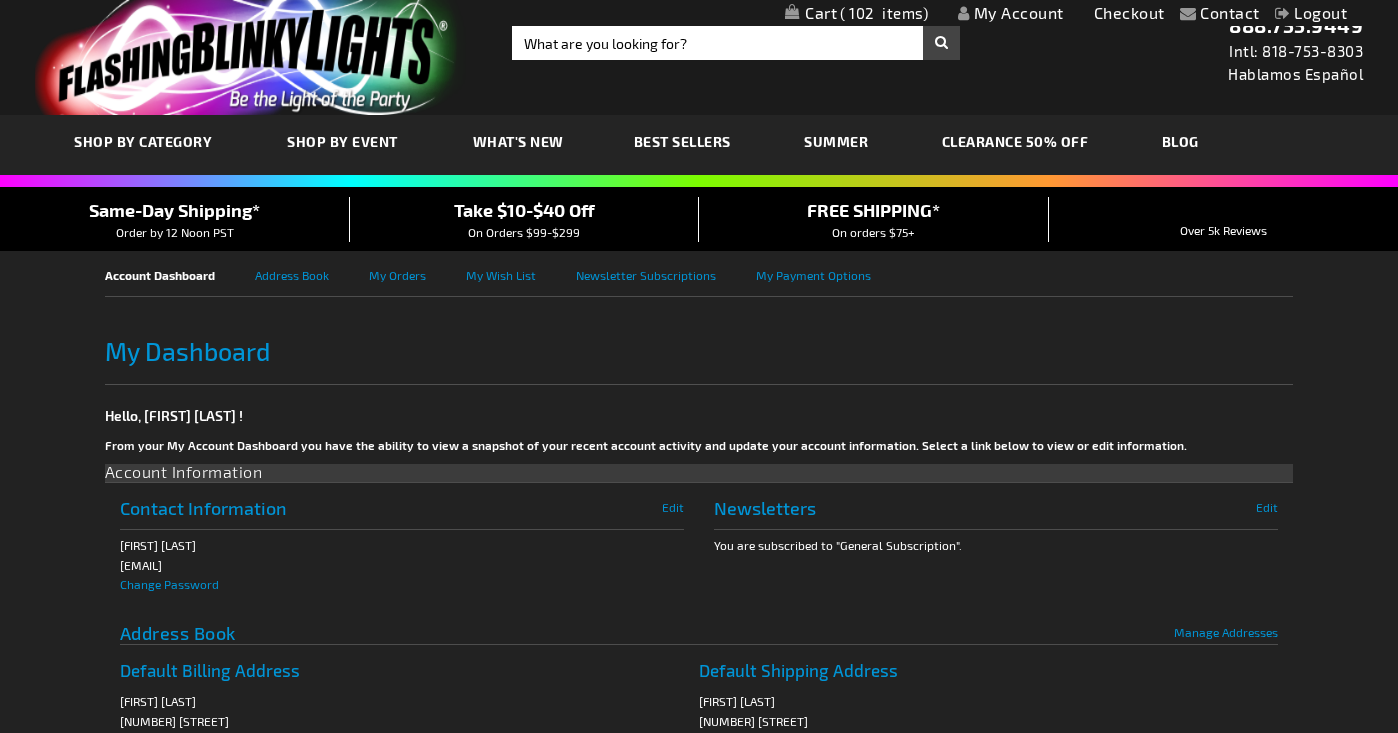 click on "Checkout" at bounding box center [1129, 12] 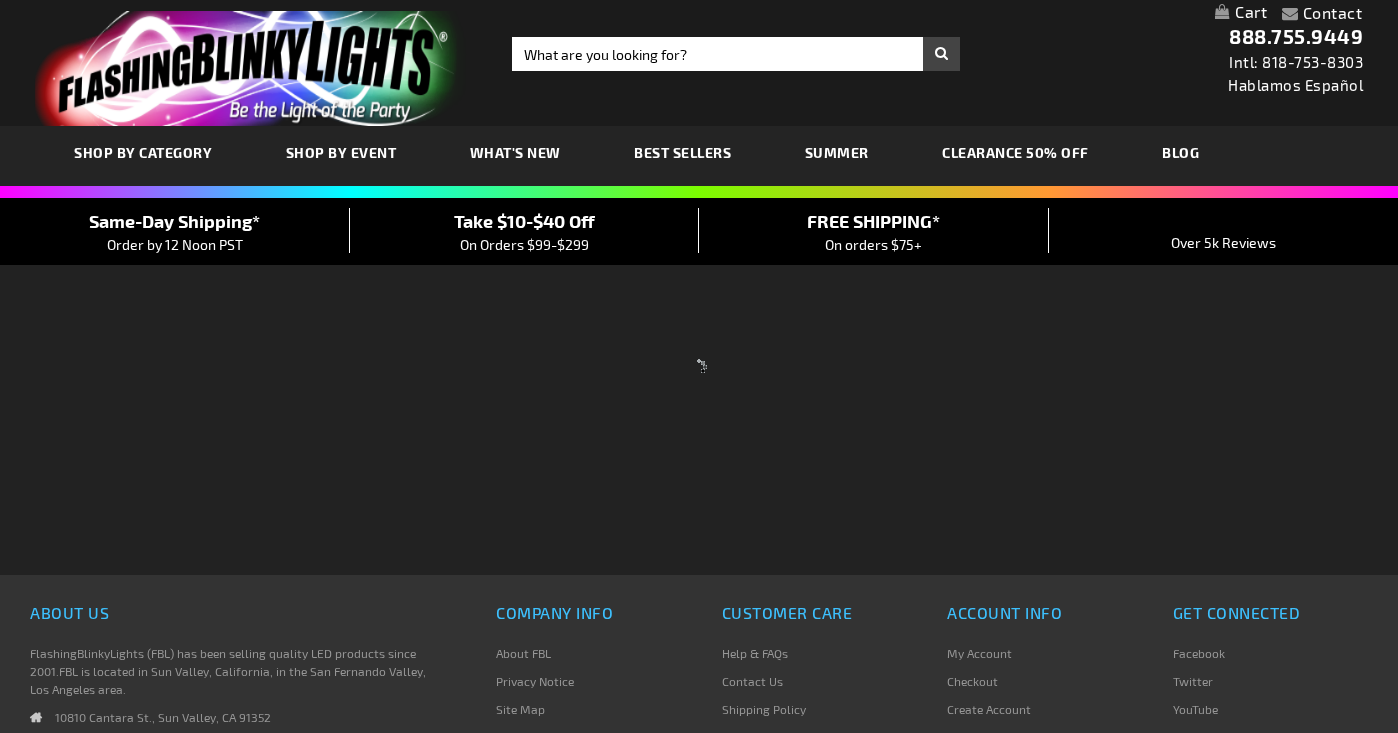 scroll, scrollTop: 0, scrollLeft: 0, axis: both 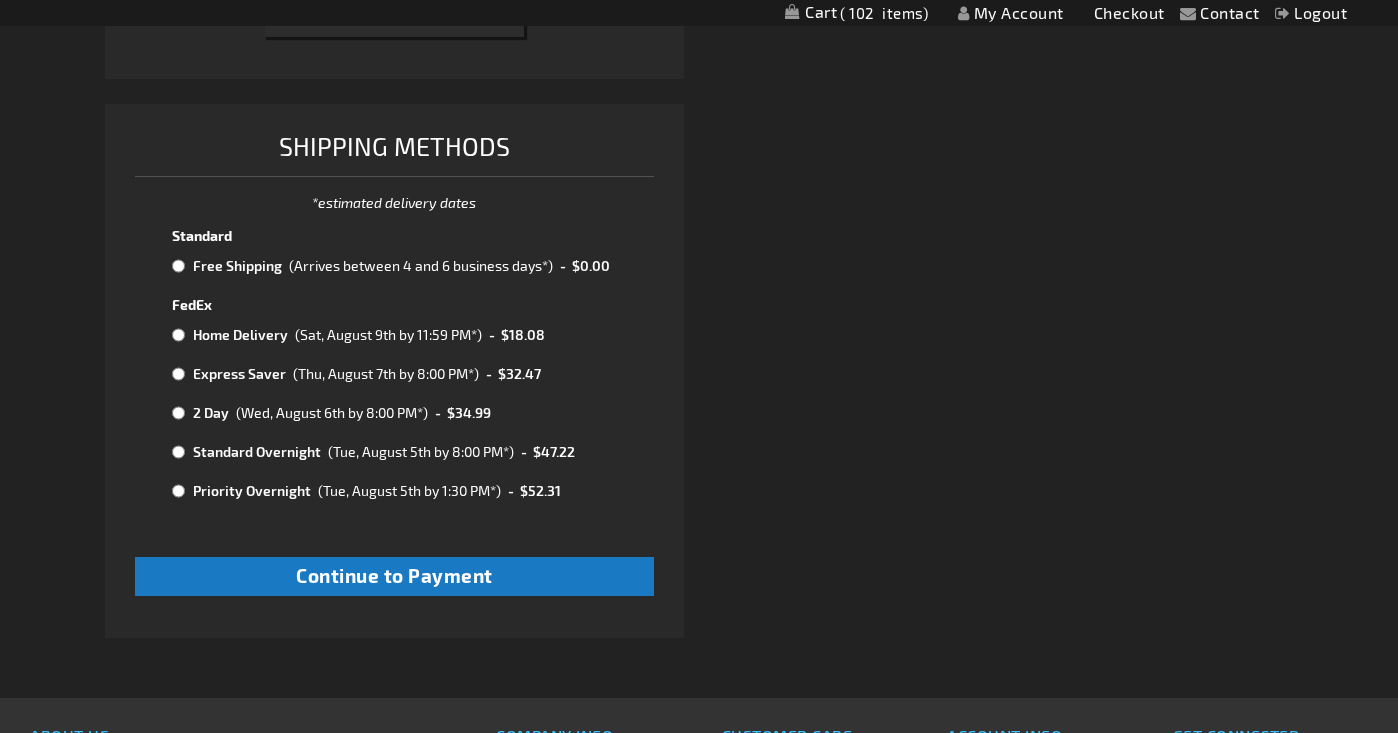 click on "Free Shipping
(Arrives between 4 and 6 business days*)
-
$0.00" at bounding box center (394, 266) 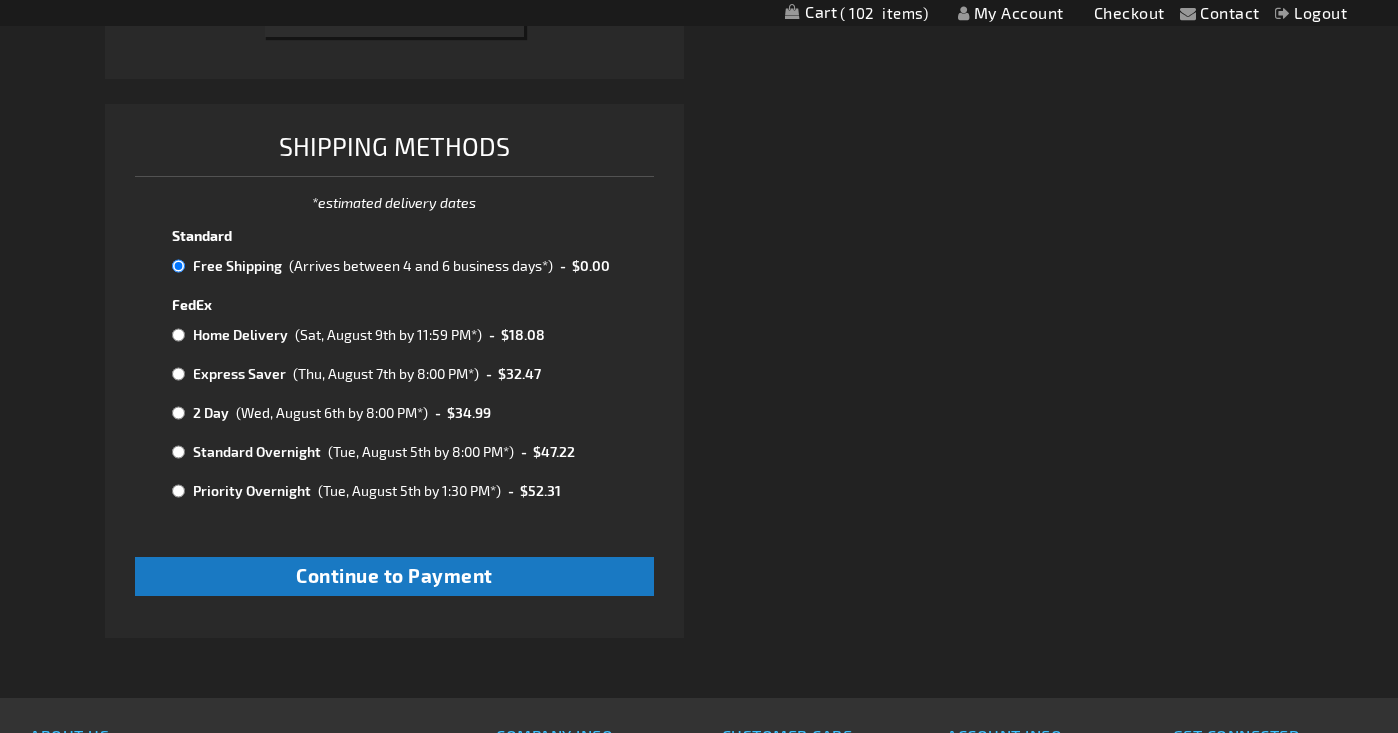 radio on "true" 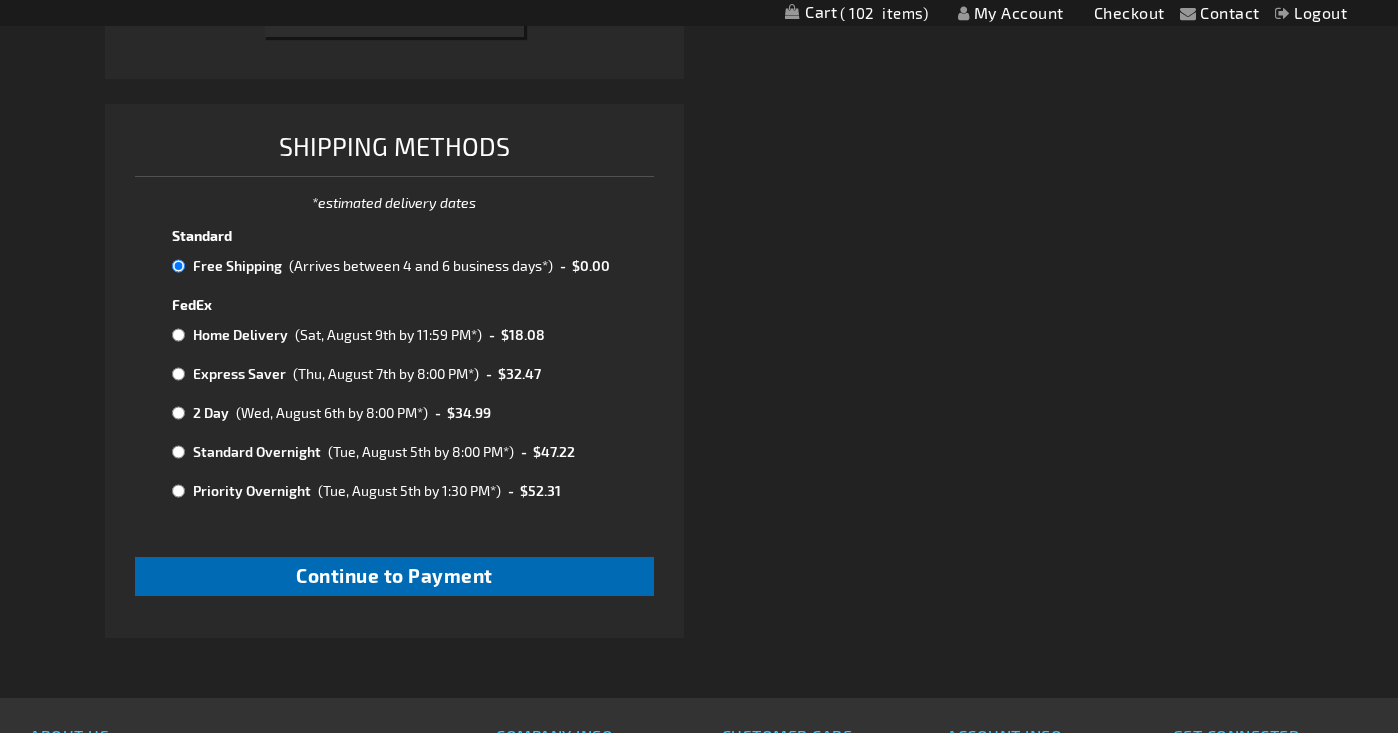 click on "Continue to Payment" at bounding box center [394, 575] 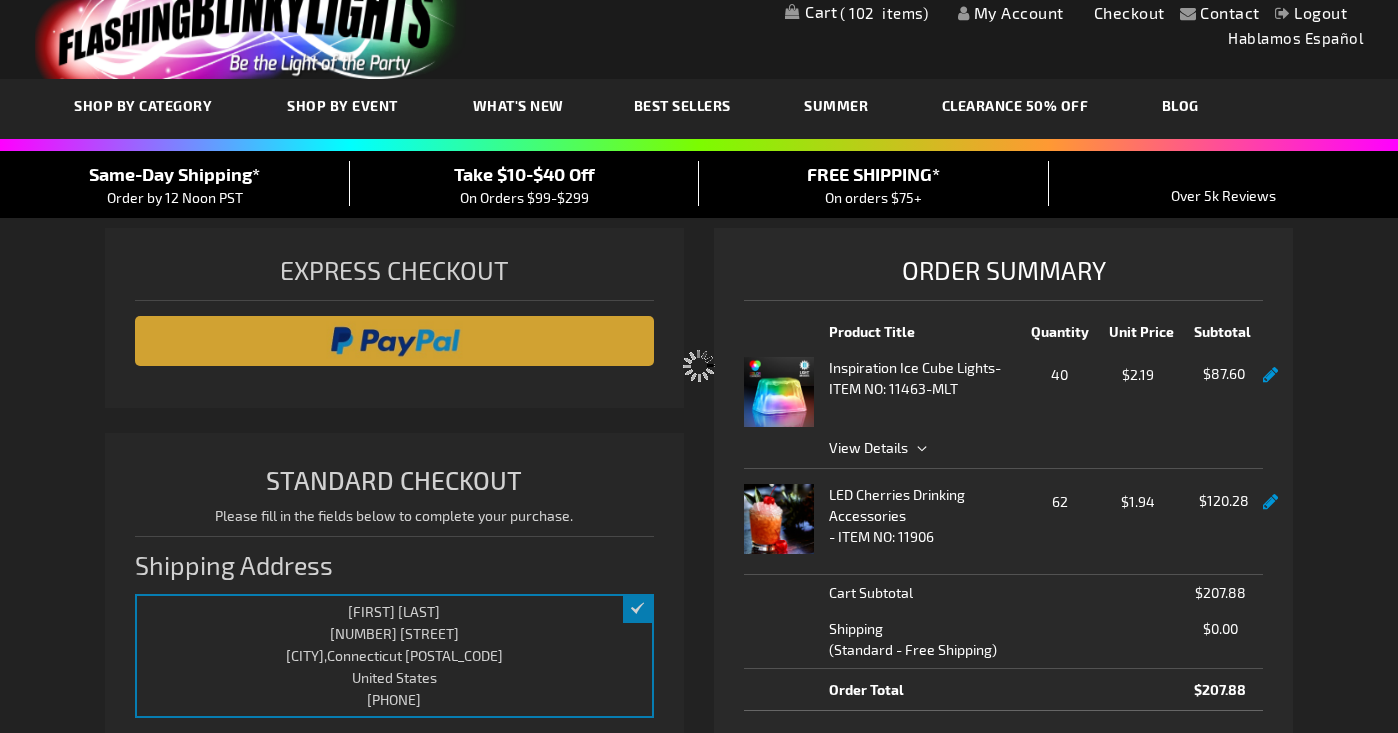 scroll, scrollTop: 0, scrollLeft: 0, axis: both 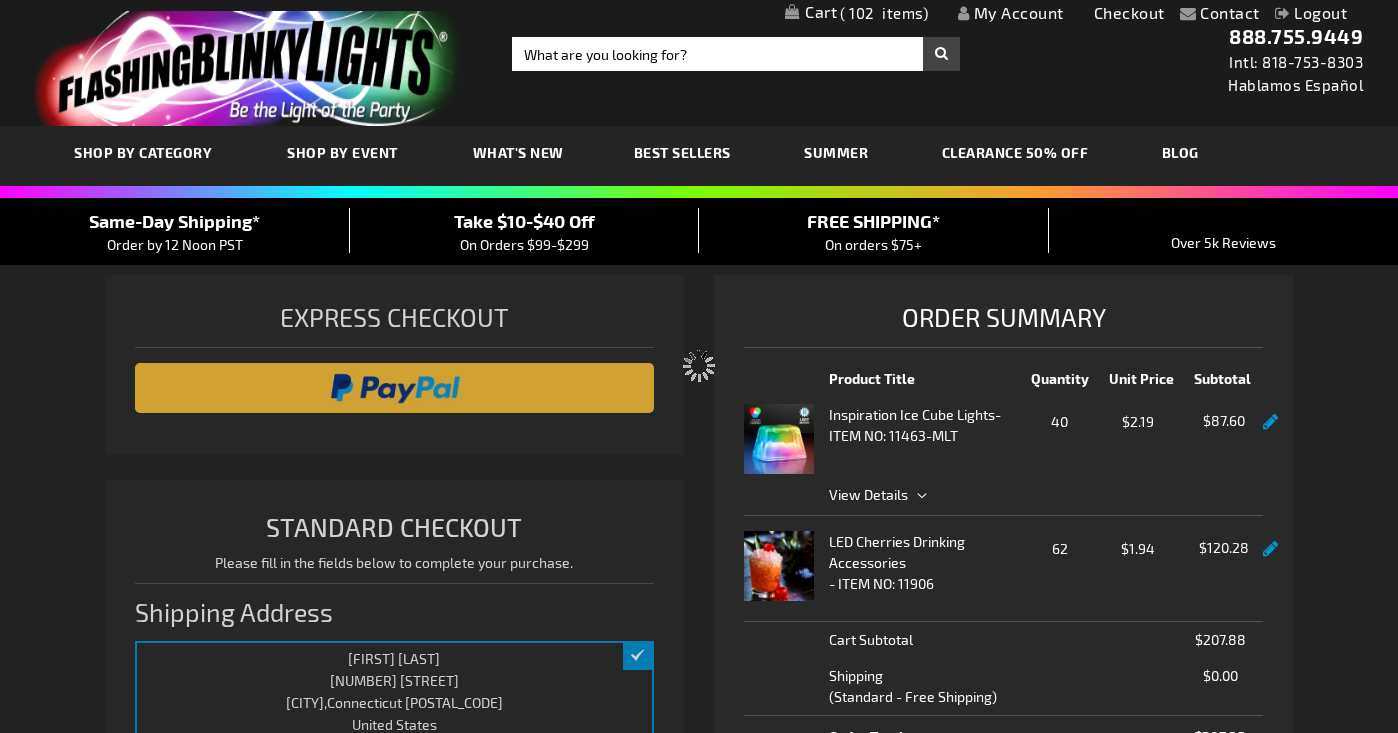 select on "[HASH]" 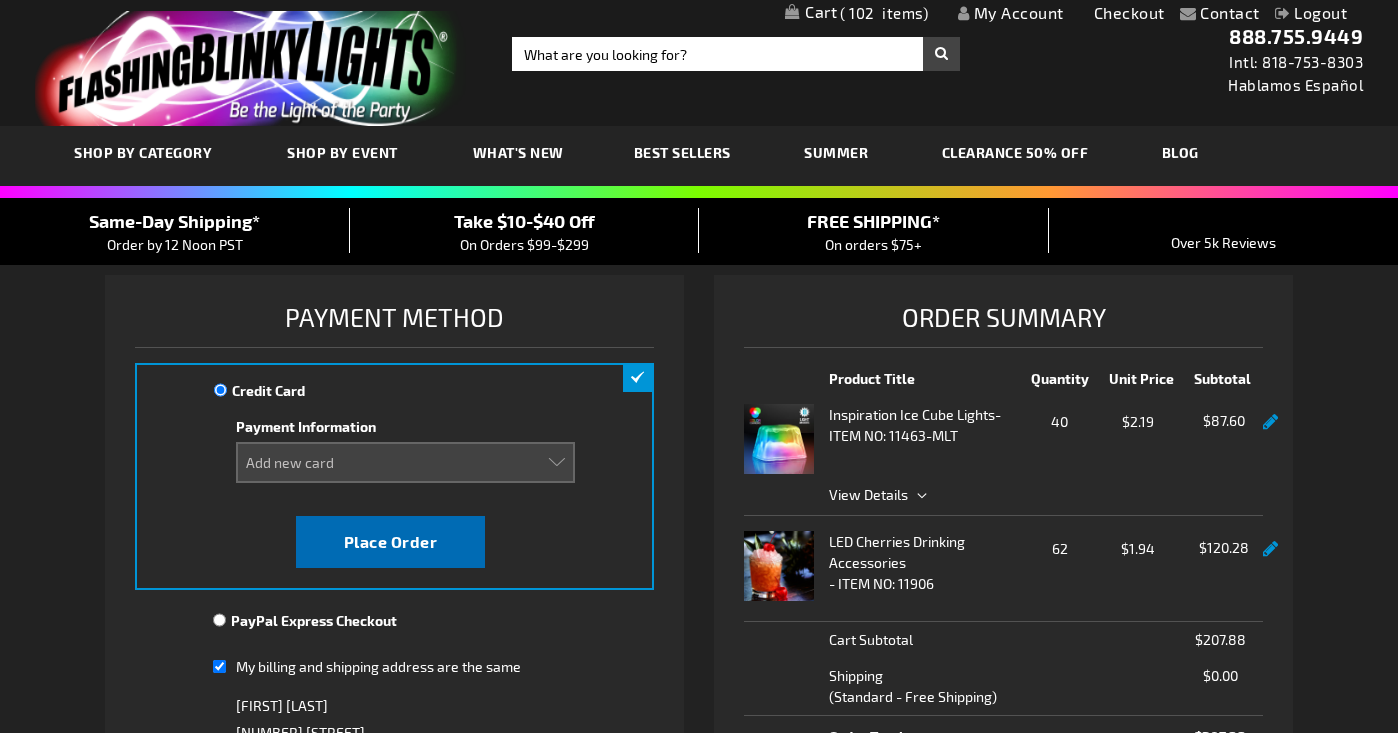 click on "Place Order" at bounding box center [391, 541] 